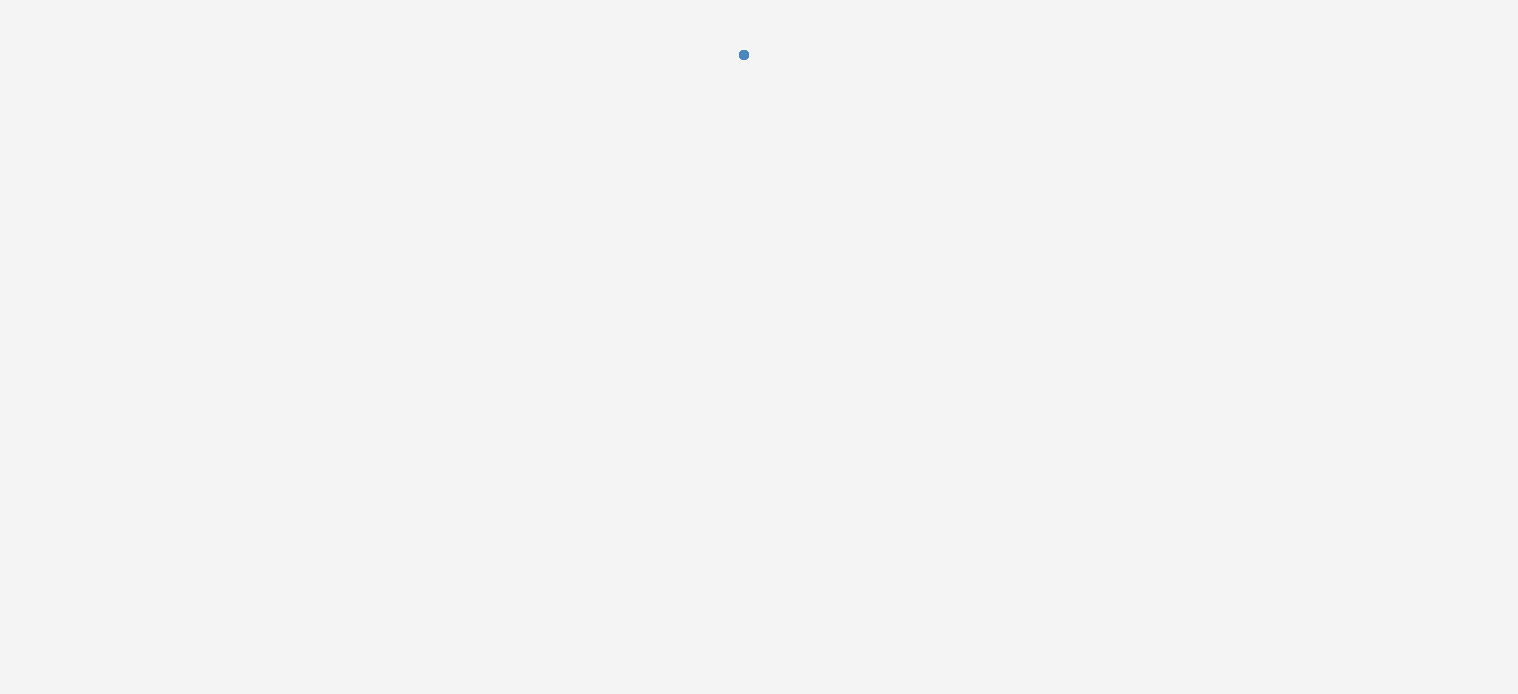 scroll, scrollTop: 0, scrollLeft: 0, axis: both 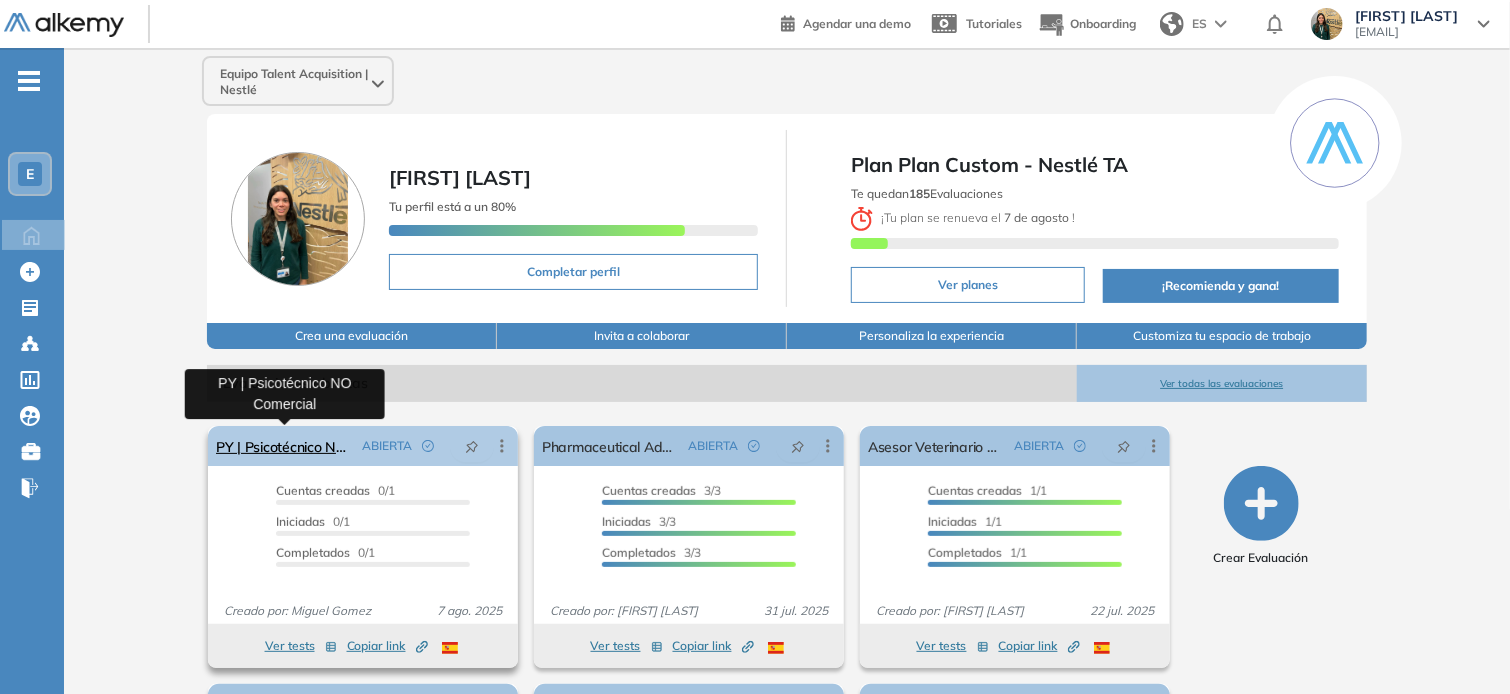 click on "PY | Psicotécnico NO Comercial" at bounding box center [285, 446] 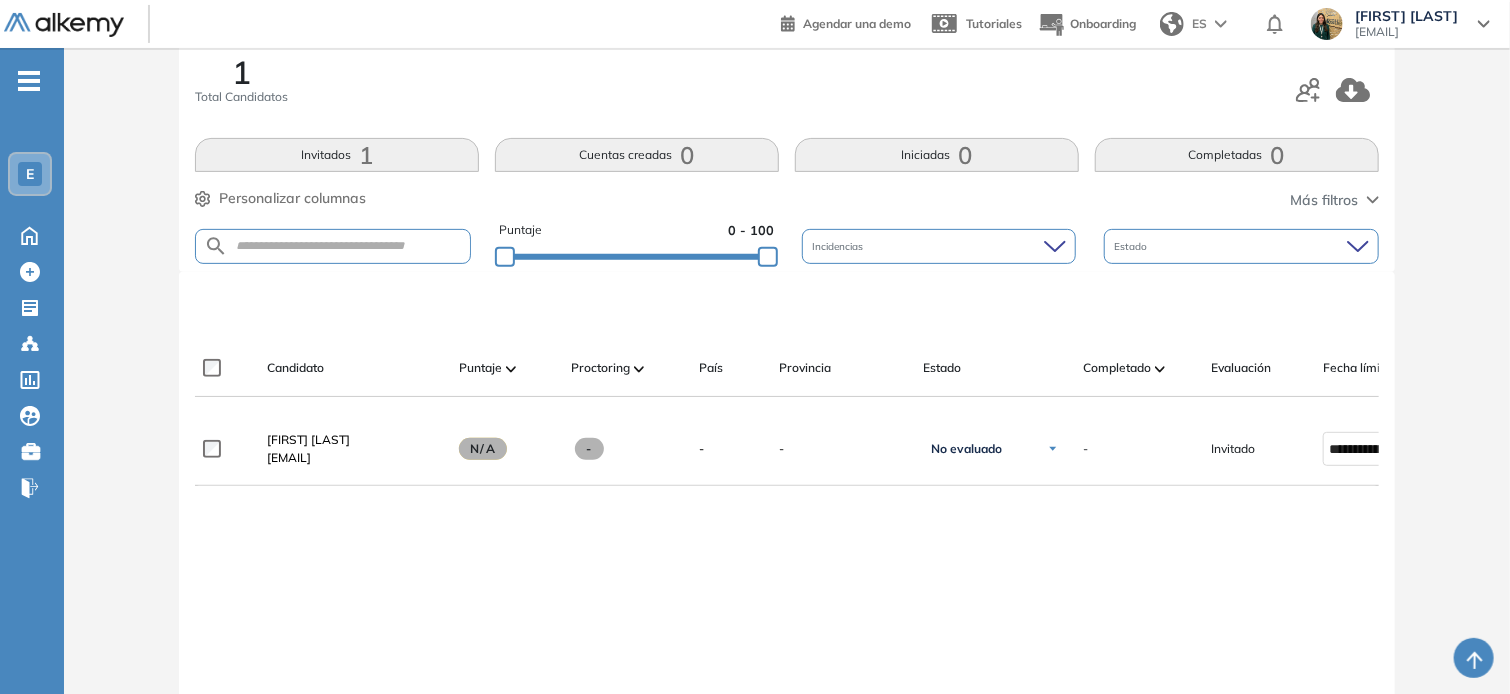 scroll, scrollTop: 300, scrollLeft: 0, axis: vertical 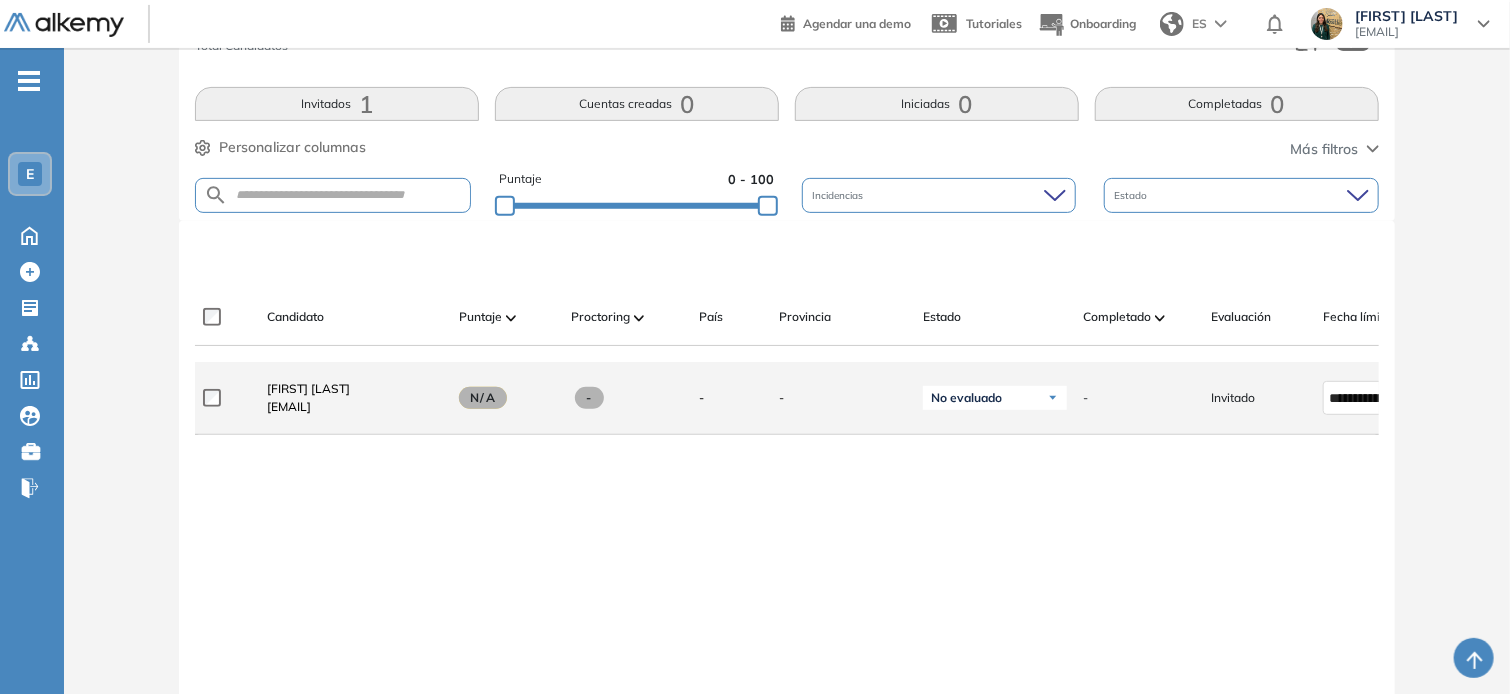 click on "[EMAIL]" at bounding box center [308, 407] 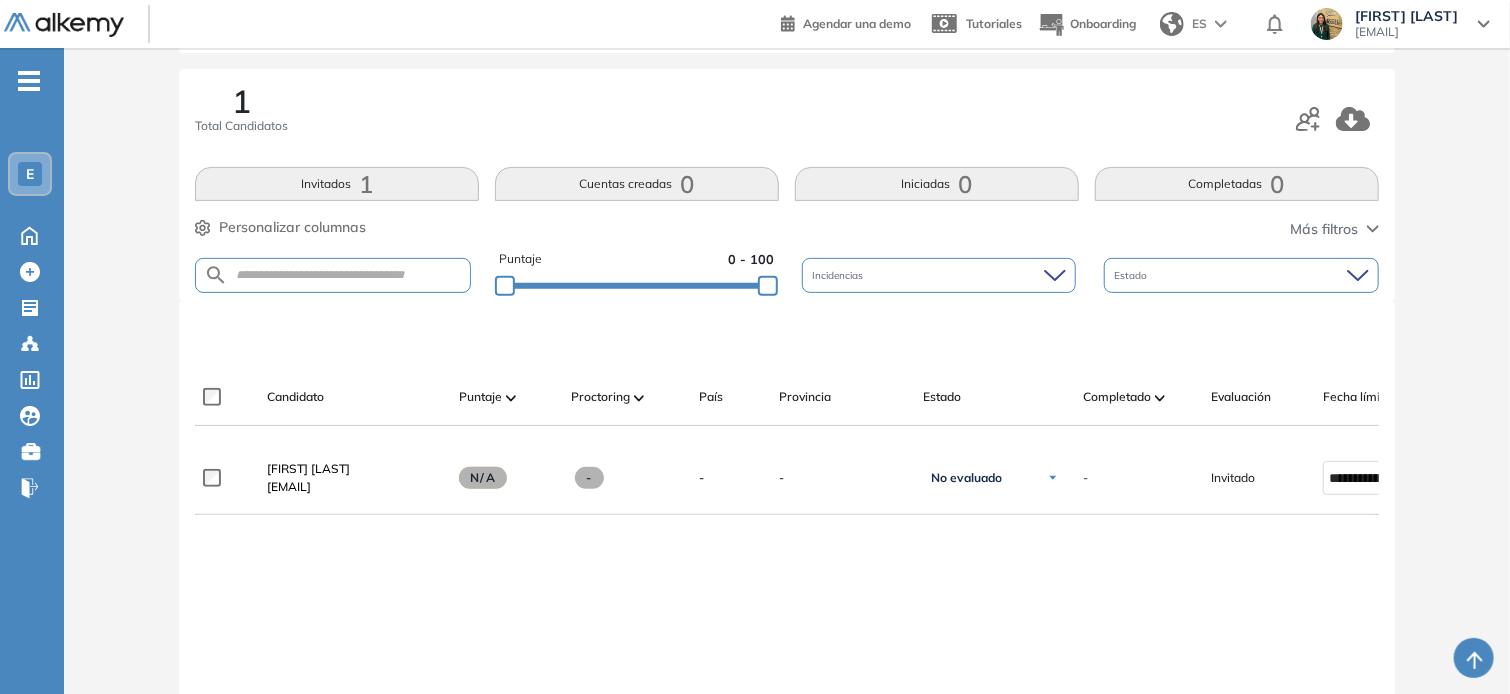 scroll, scrollTop: 100, scrollLeft: 0, axis: vertical 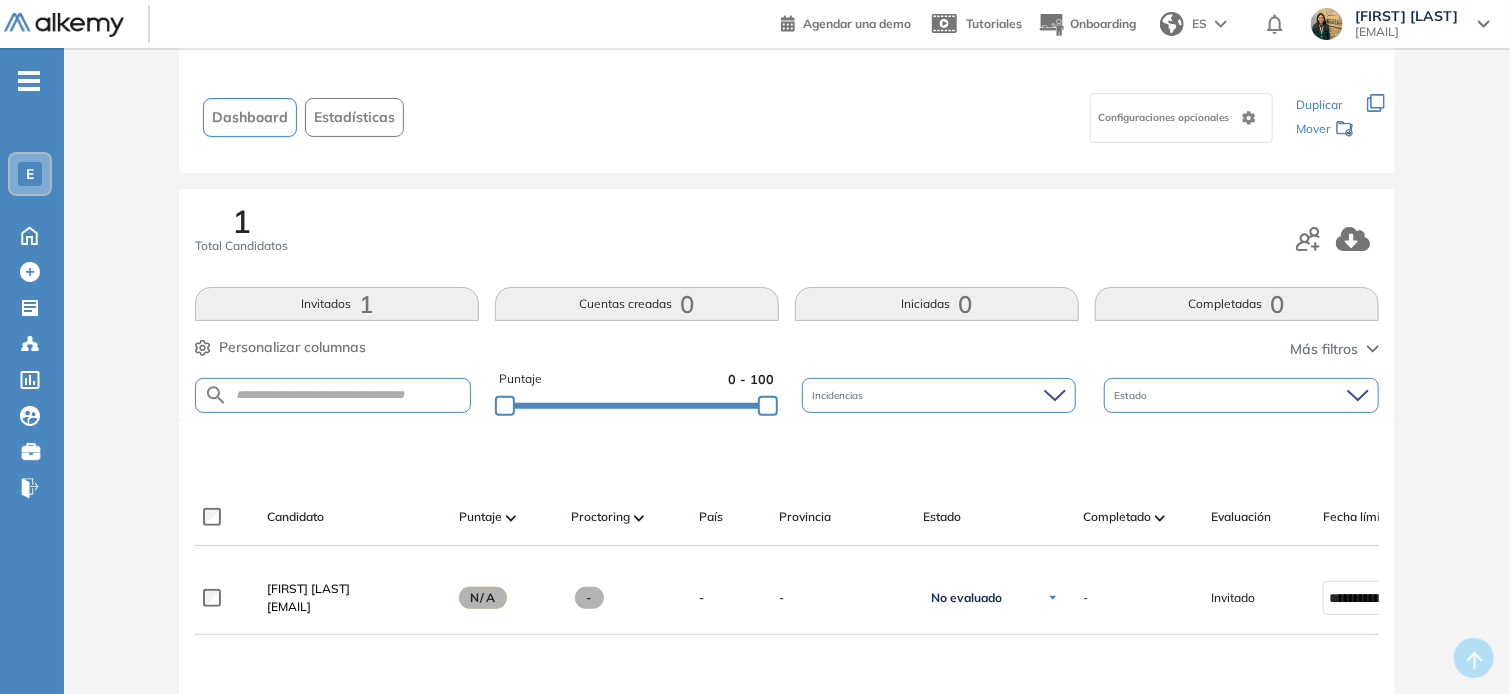click at bounding box center (1337, 238) 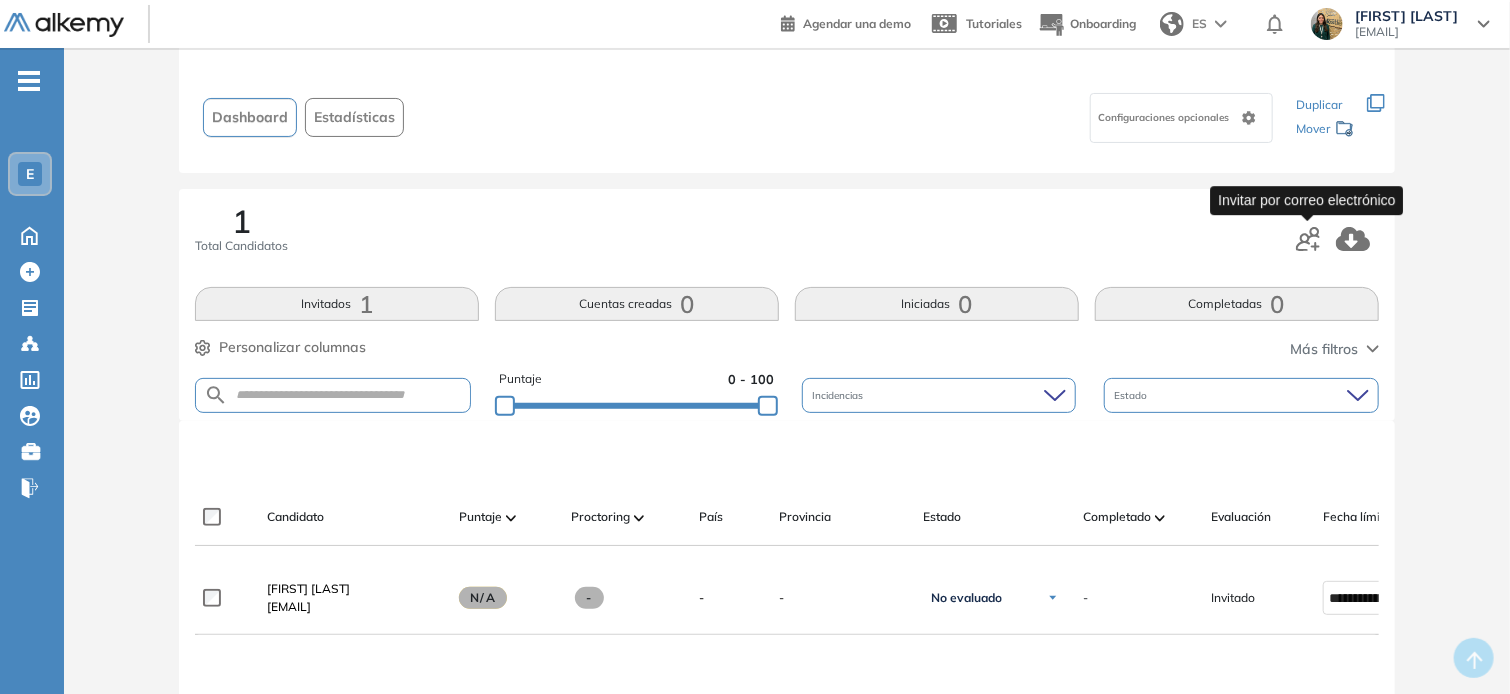 click 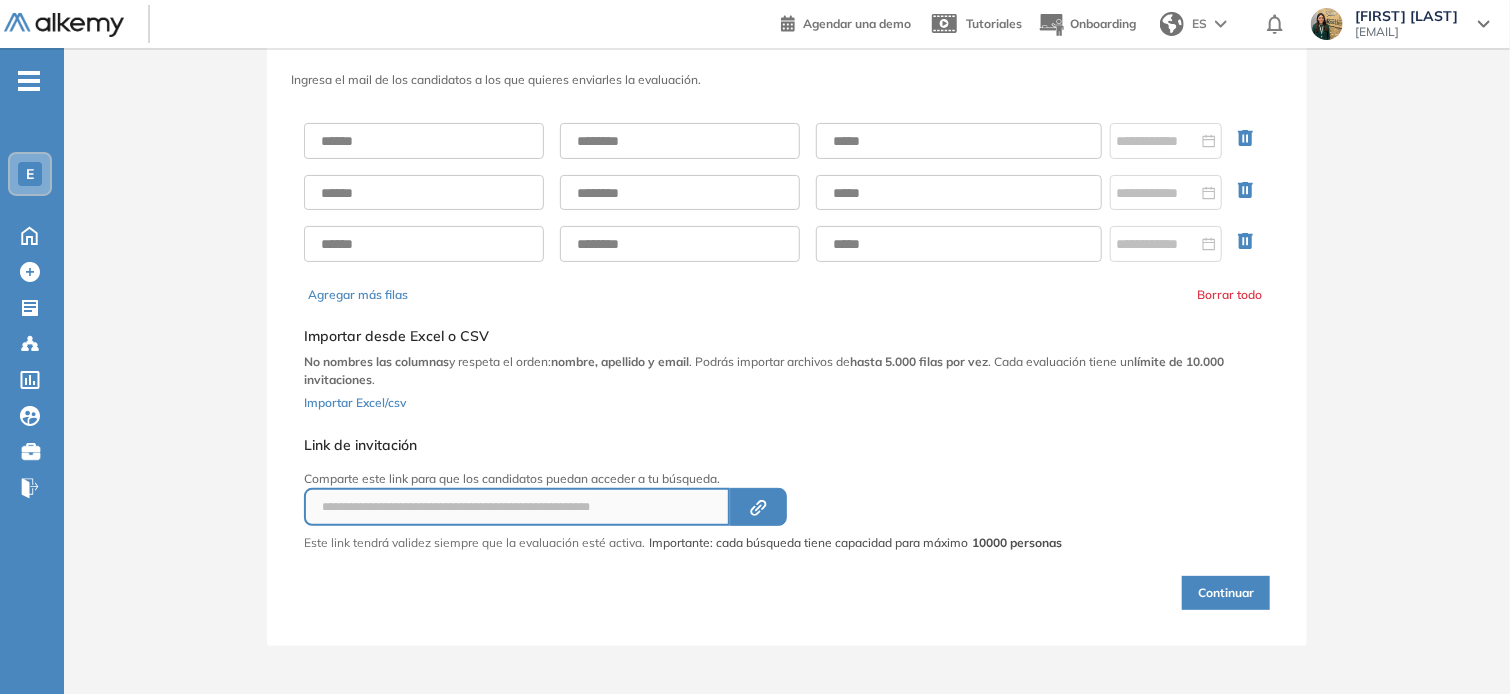 scroll, scrollTop: 77, scrollLeft: 0, axis: vertical 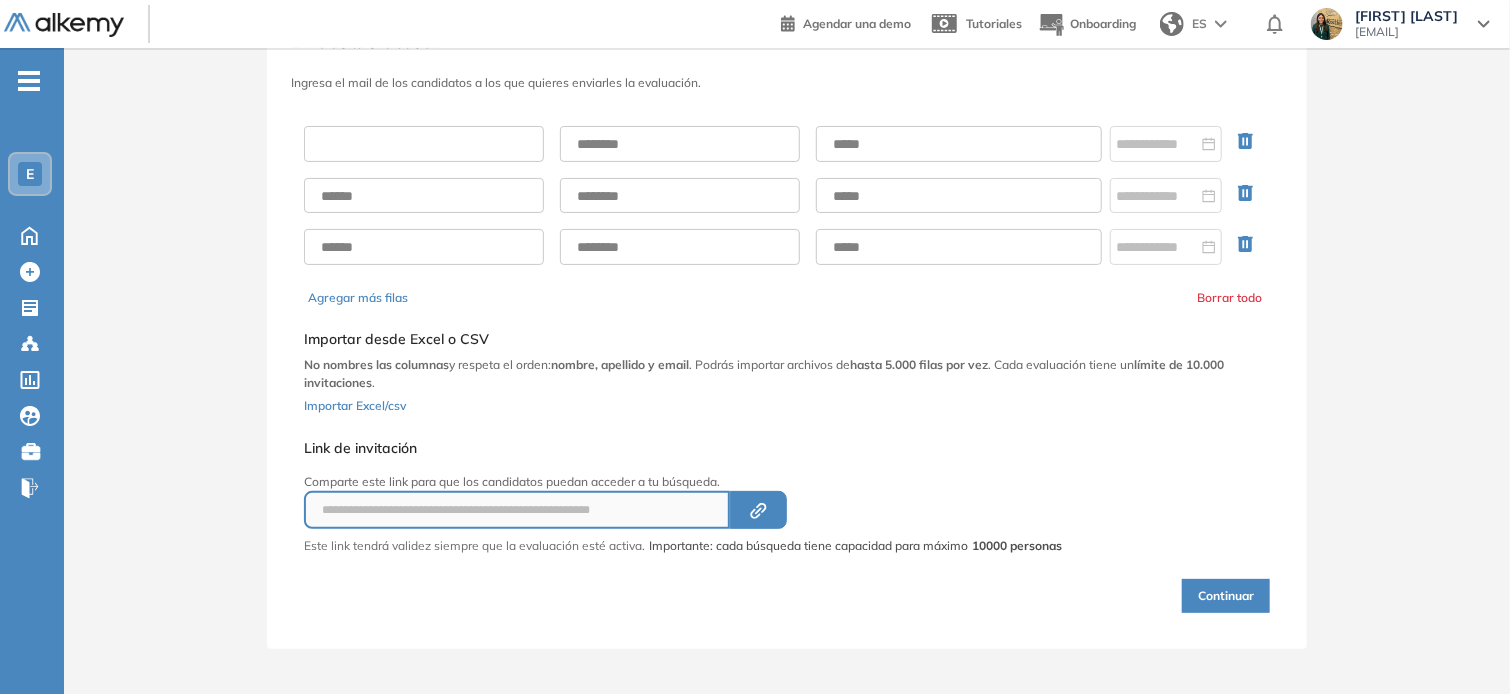 click at bounding box center (424, 144) 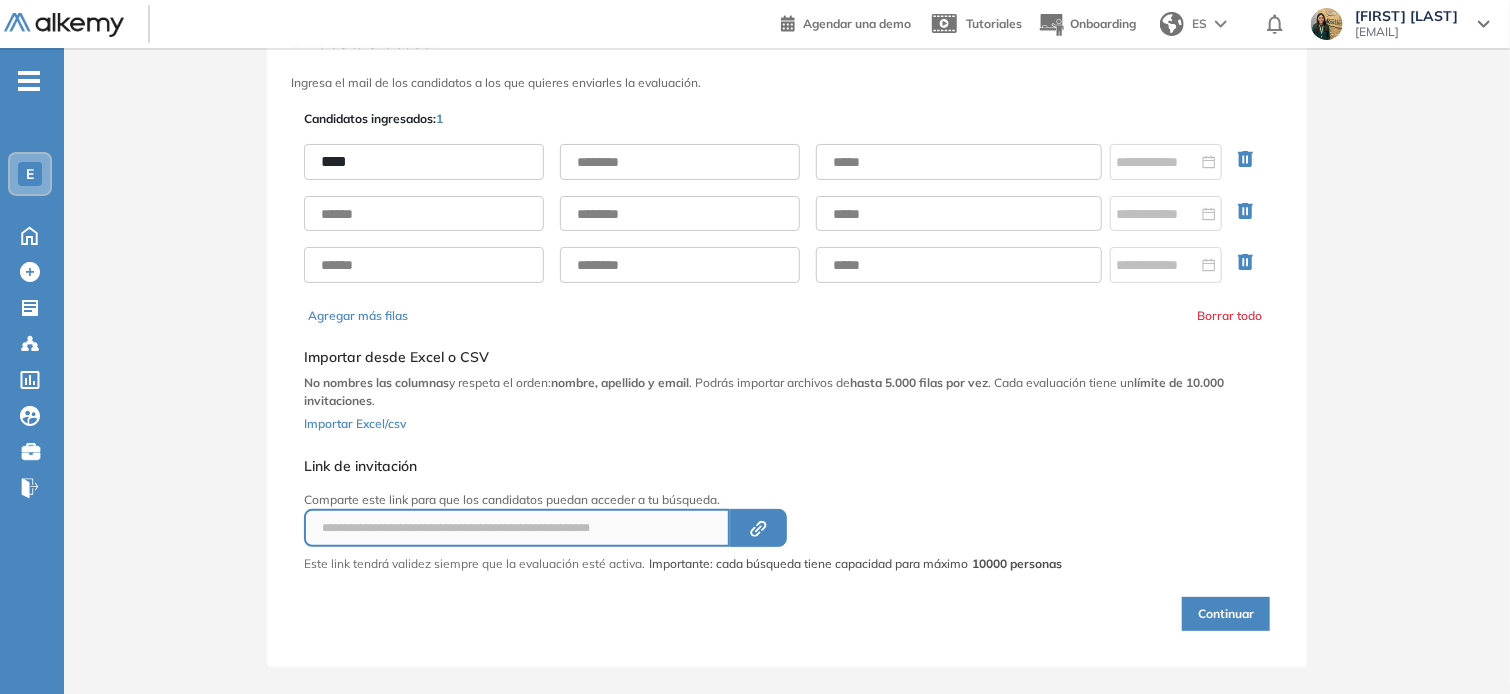 type on "****" 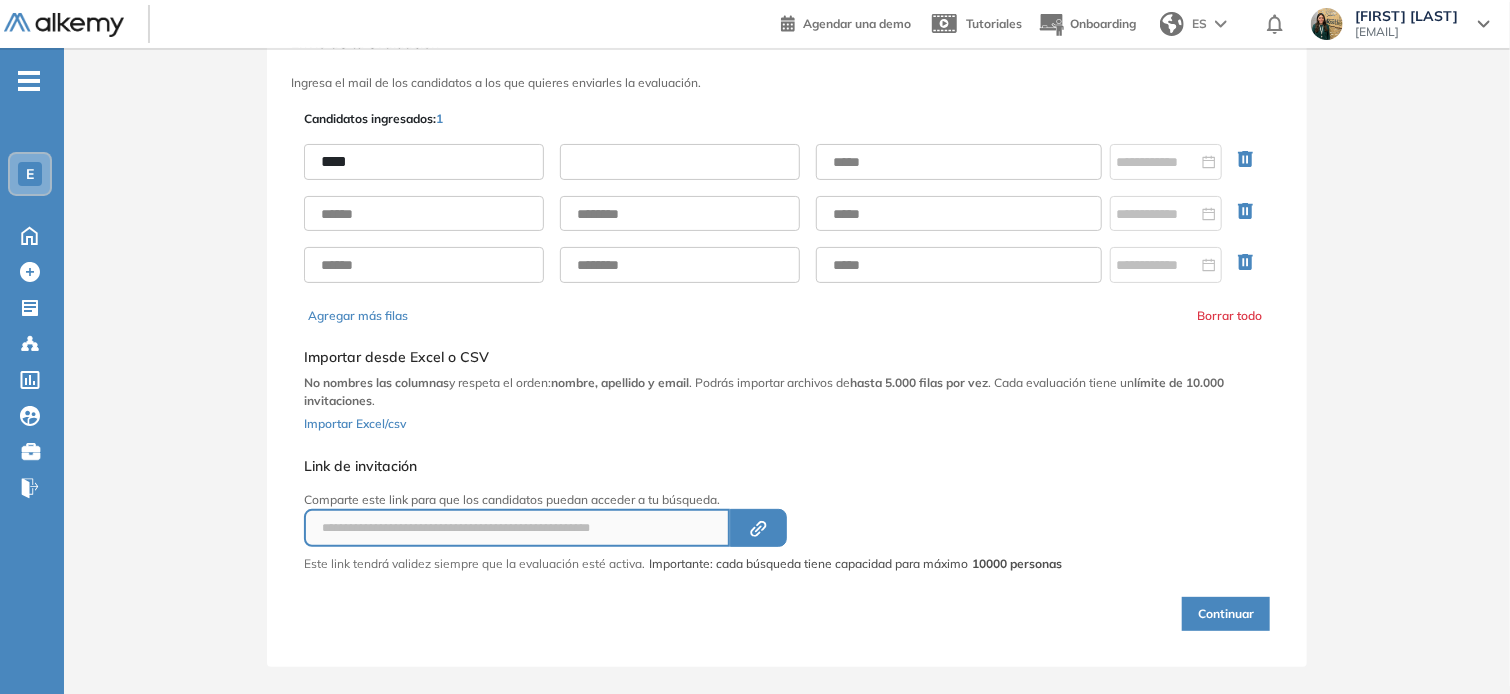 click at bounding box center (680, 162) 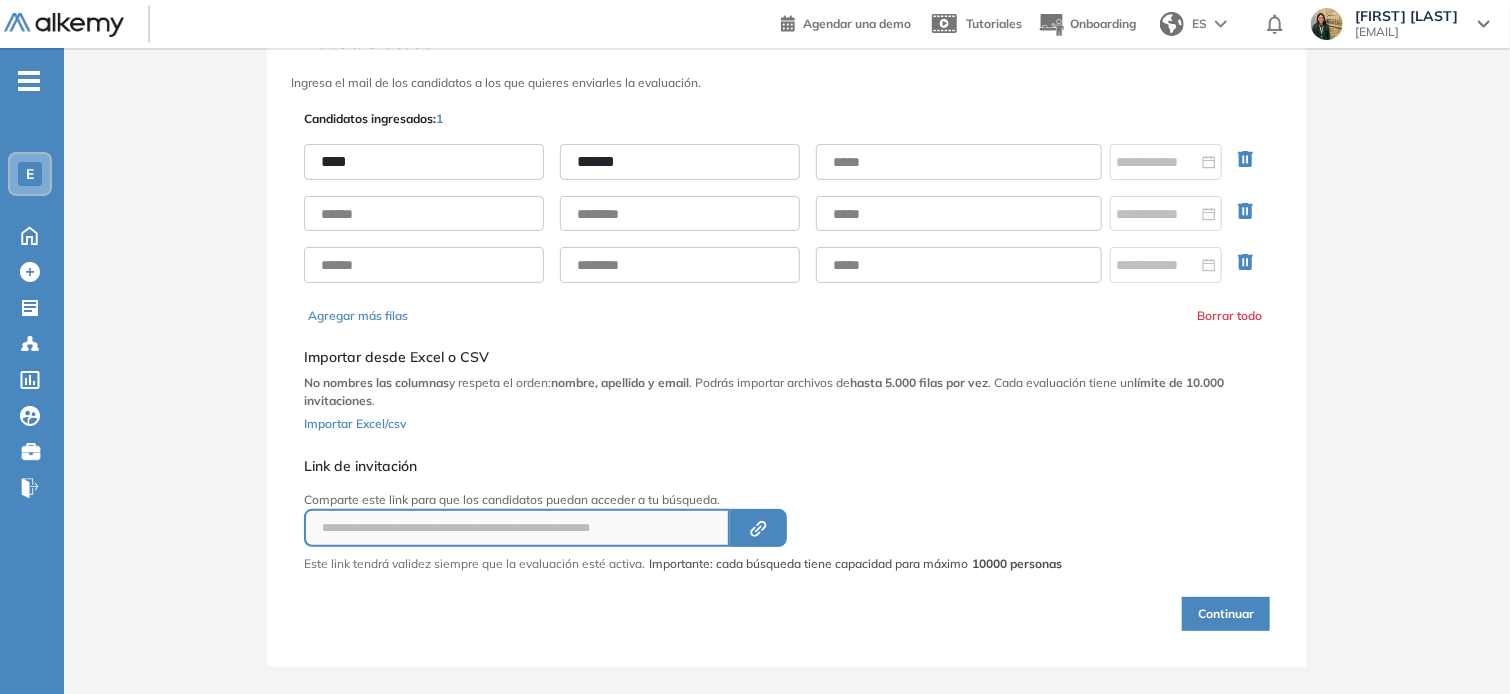 type on "******" 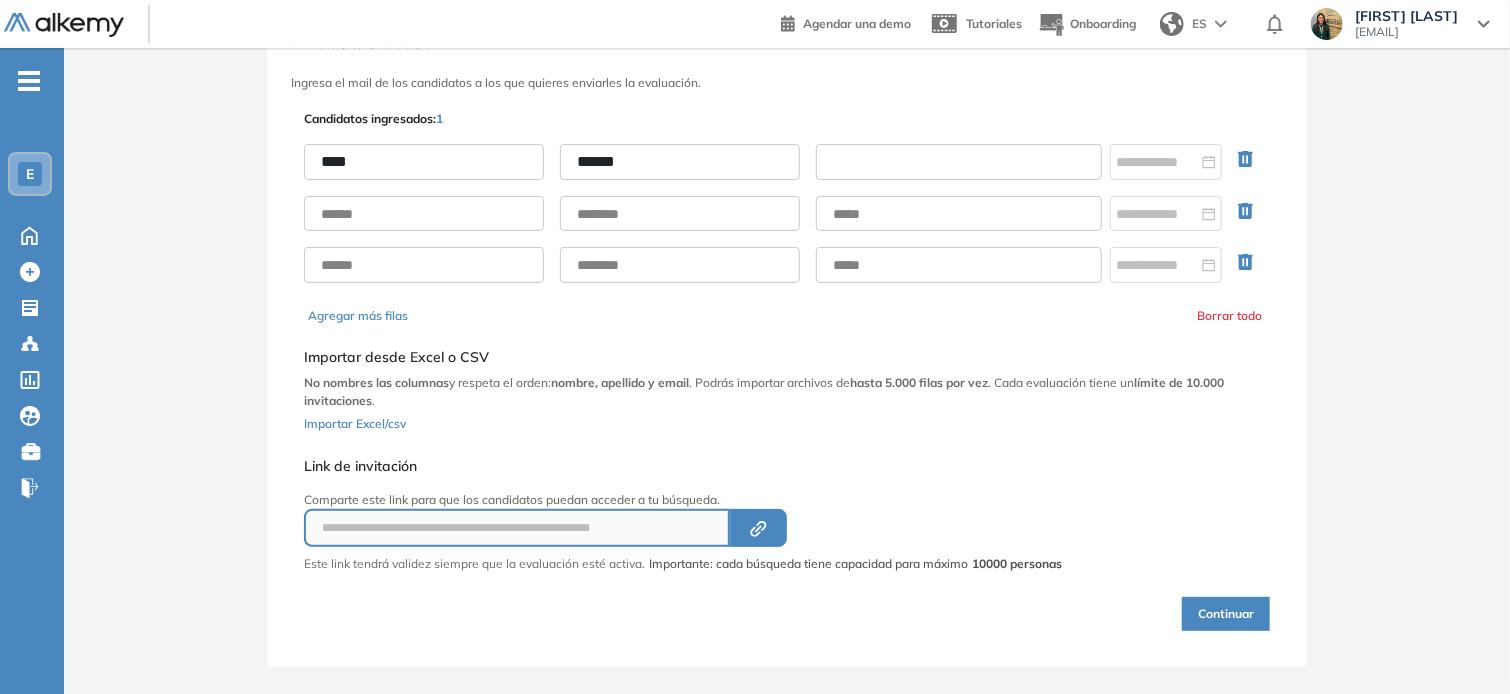 click at bounding box center (959, 162) 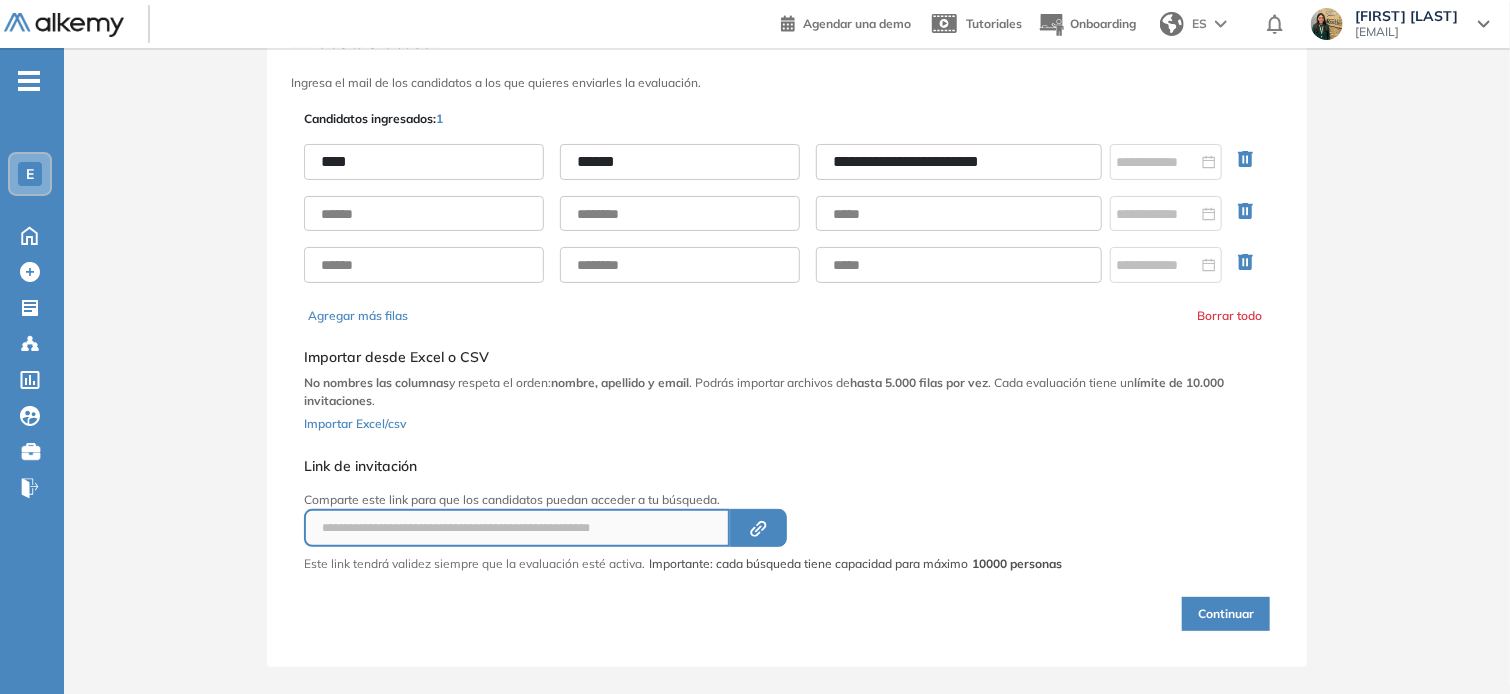 type on "**********" 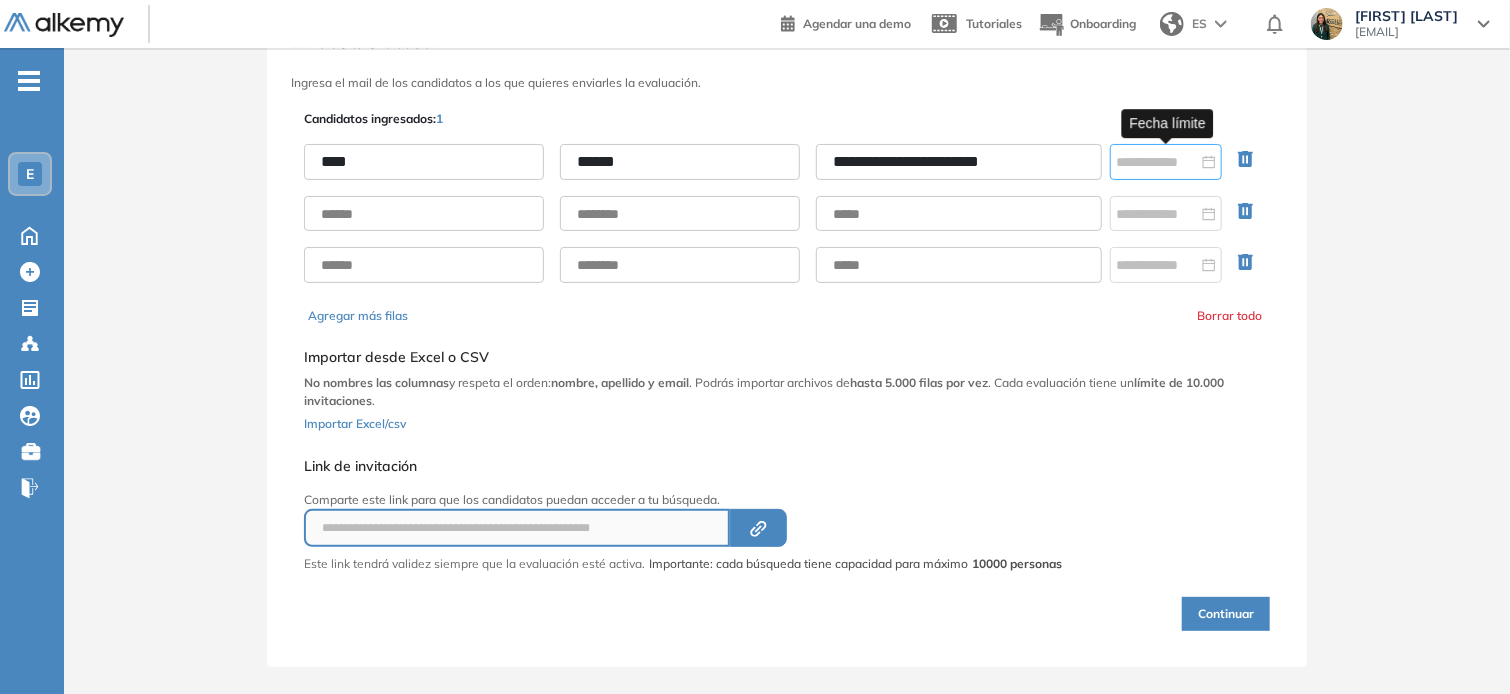 click at bounding box center [1166, 162] 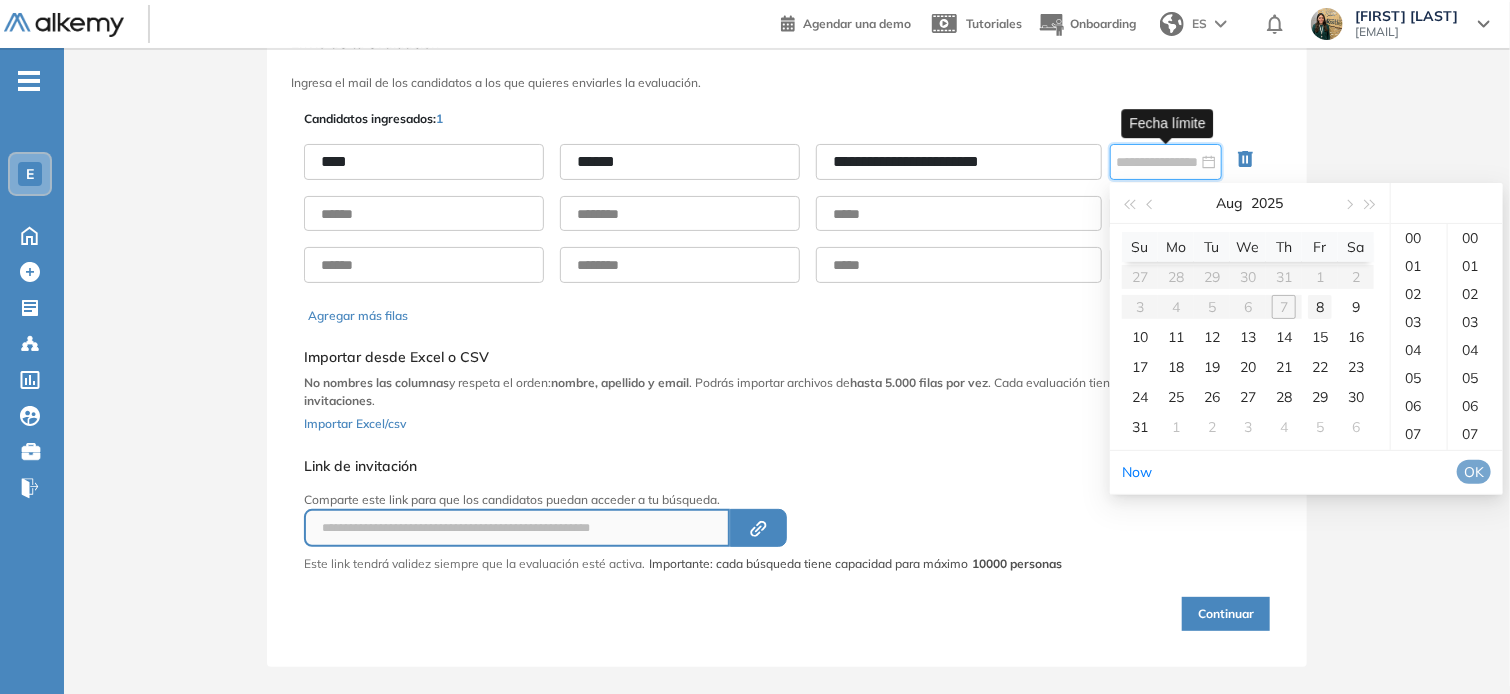 type on "**********" 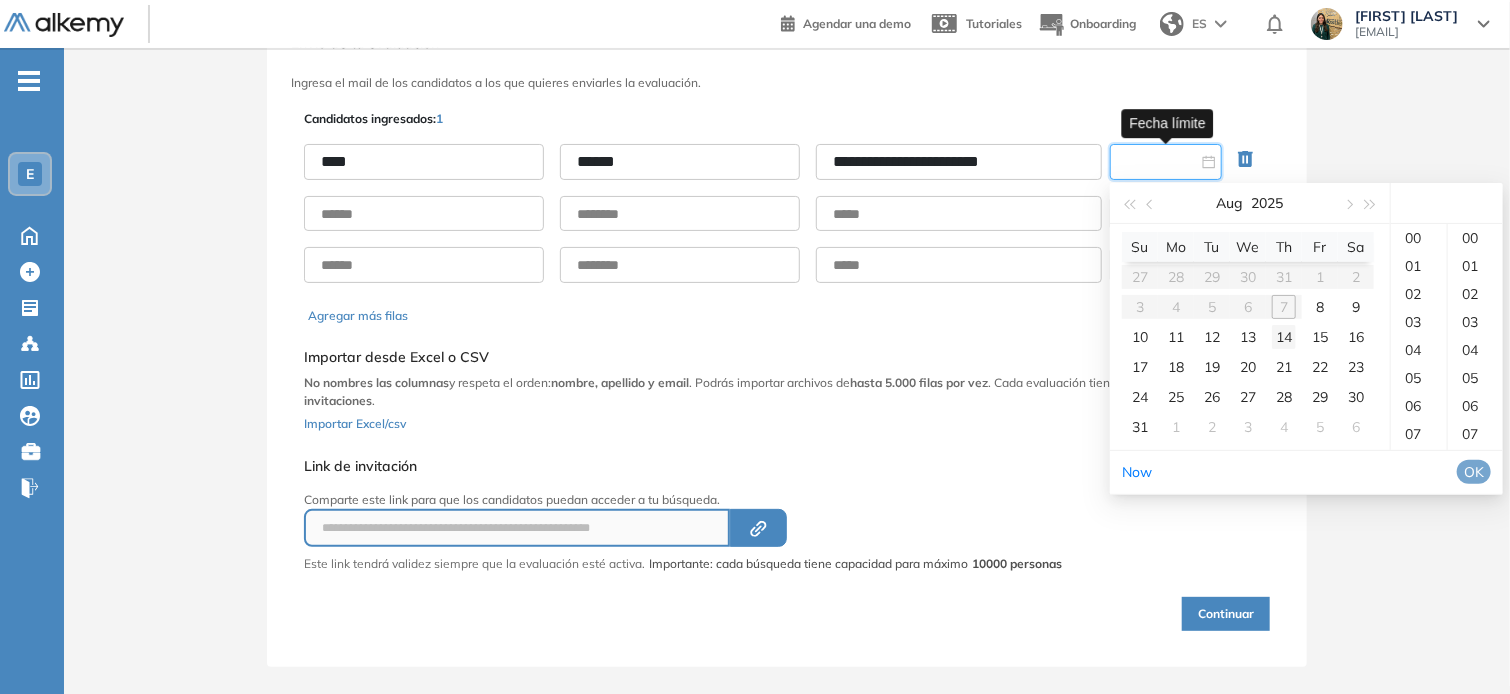 type on "**********" 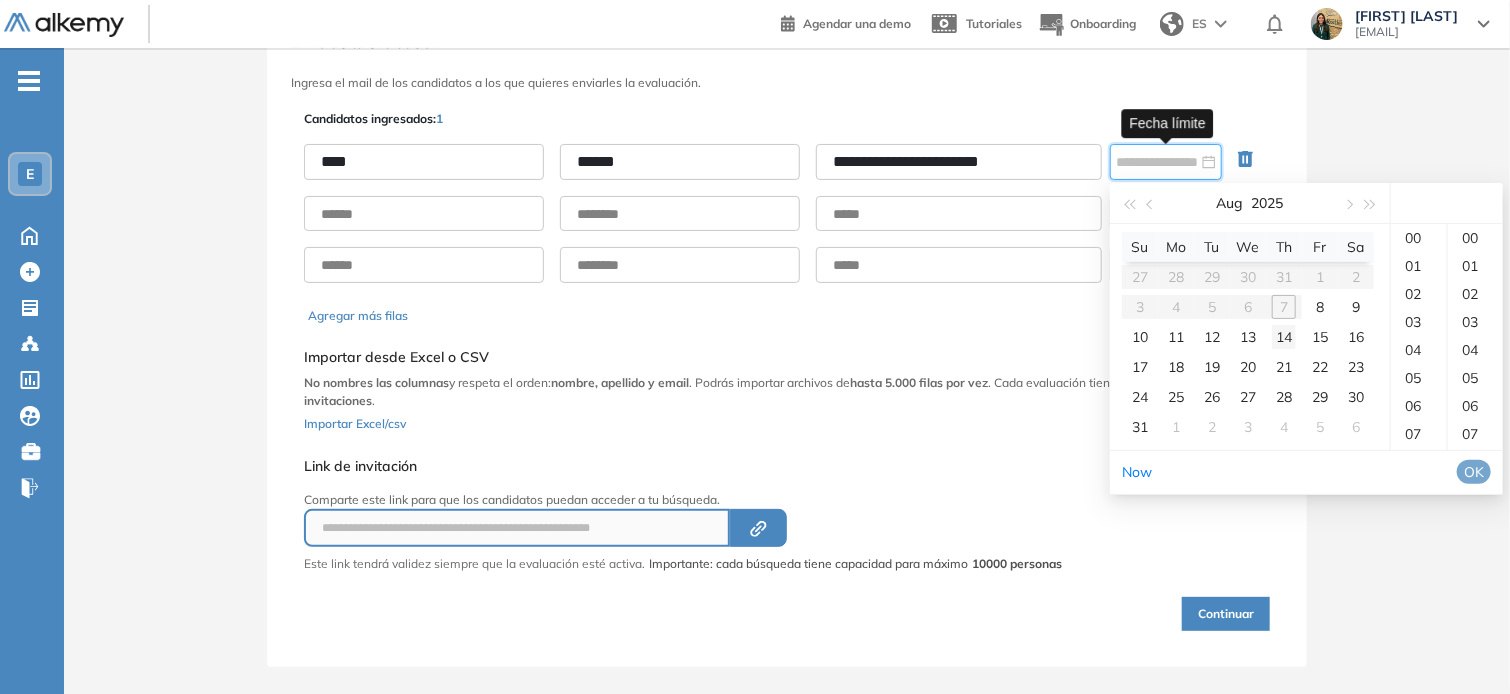click on "14" at bounding box center [1284, 337] 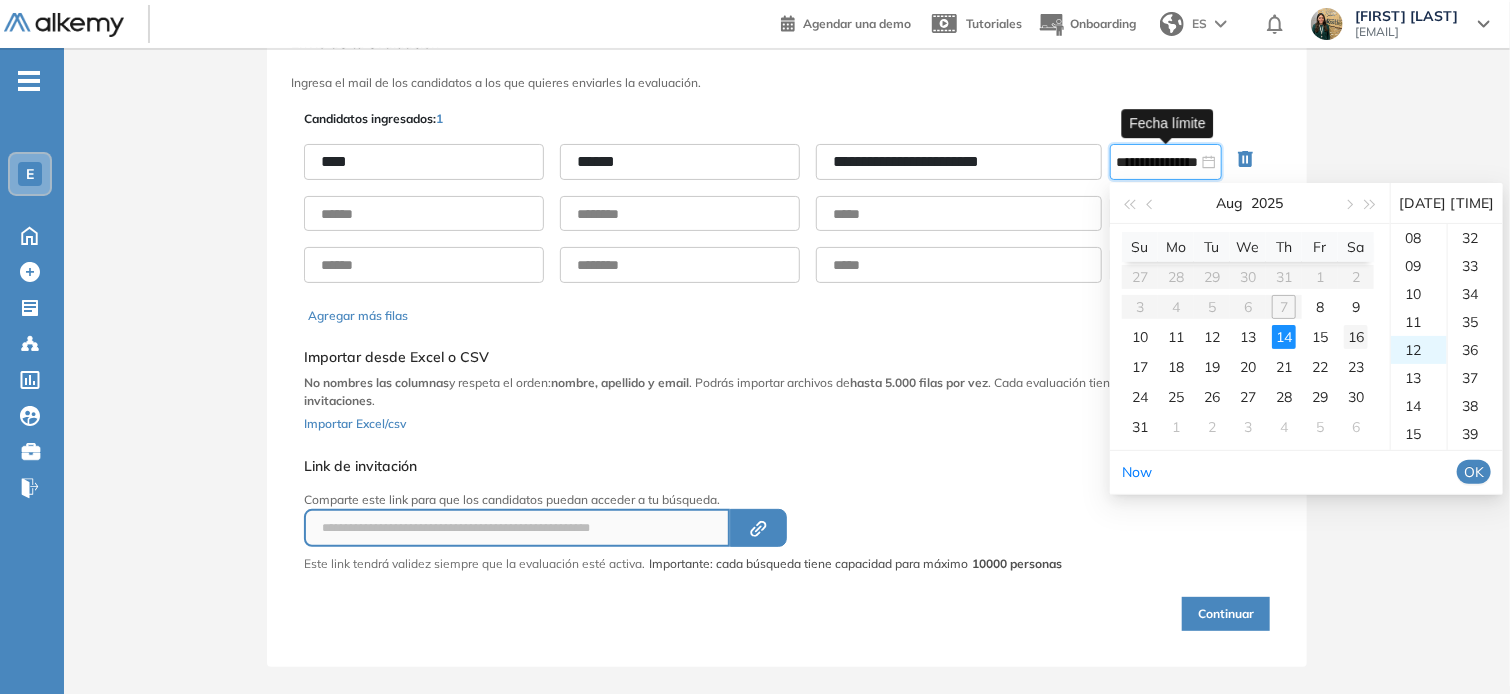 scroll, scrollTop: 336, scrollLeft: 0, axis: vertical 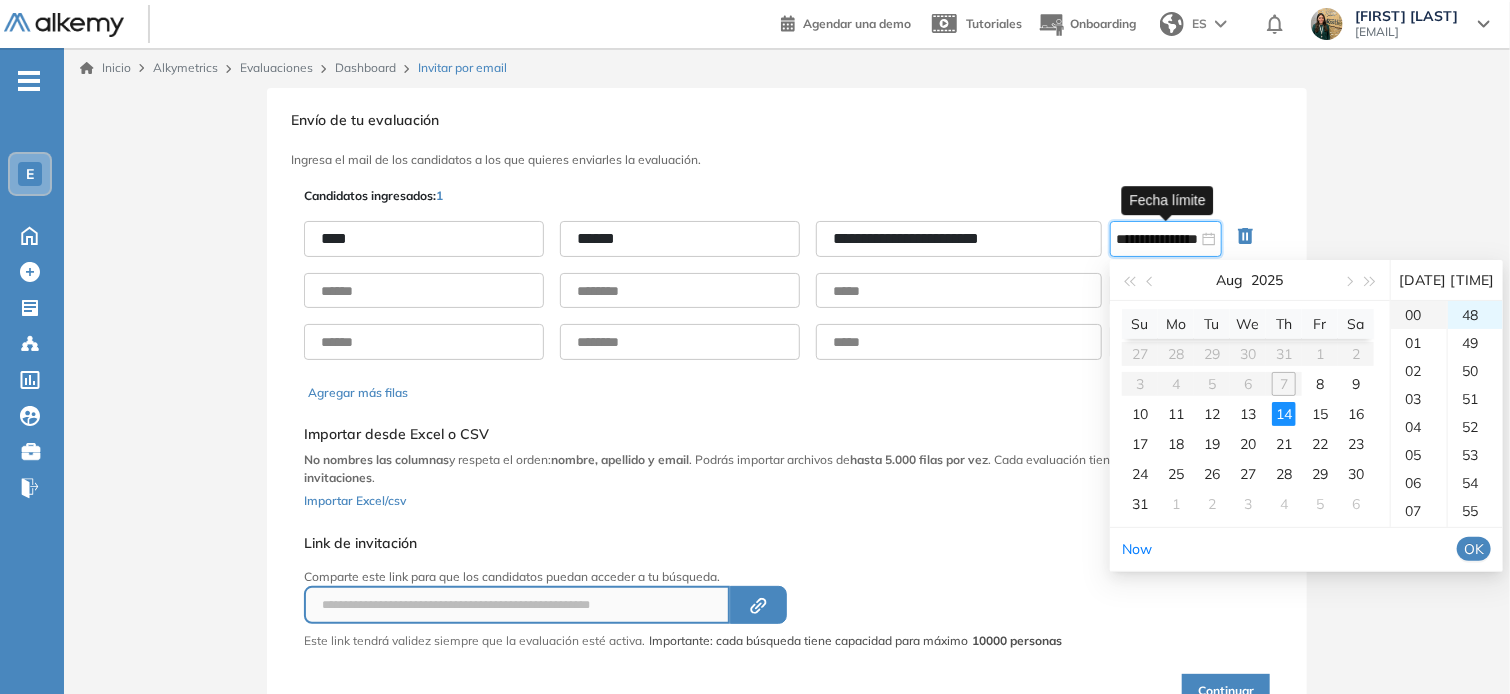 click on "00" at bounding box center (1419, 315) 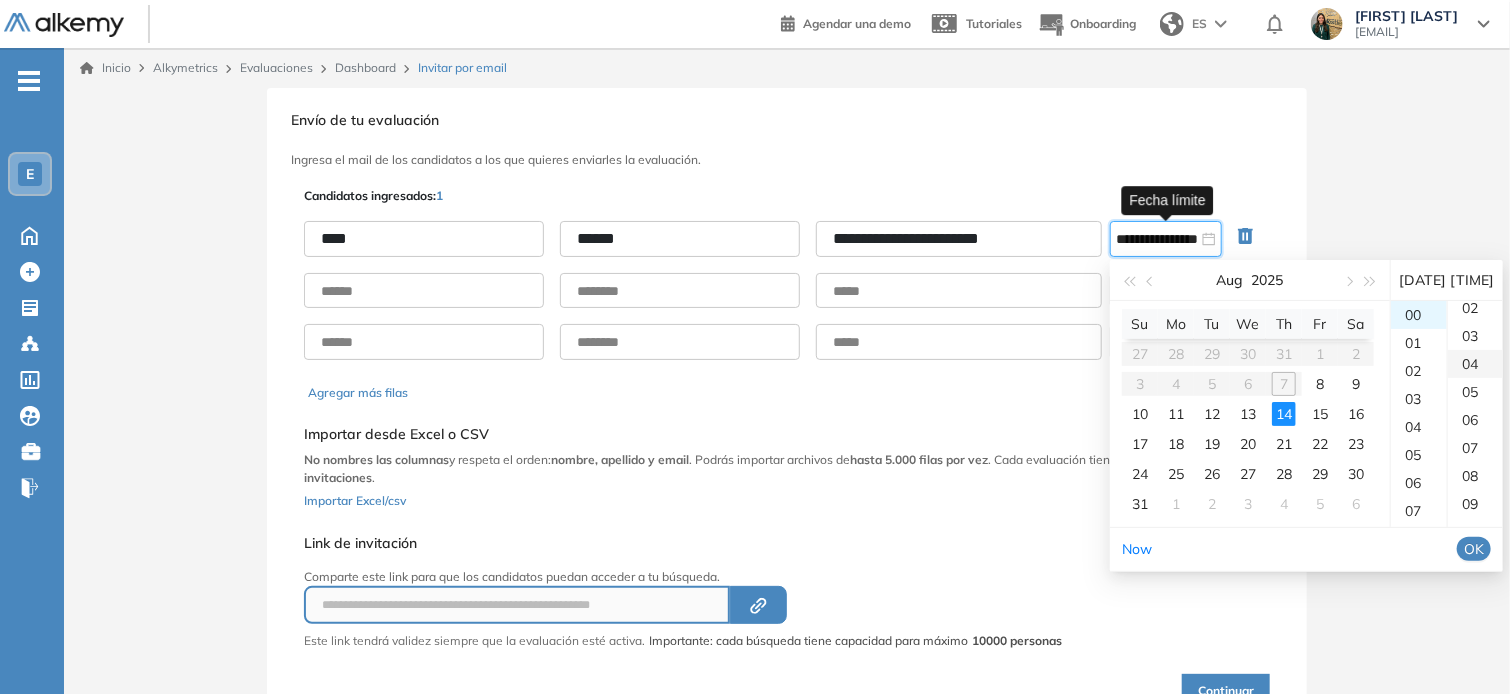 scroll, scrollTop: 0, scrollLeft: 0, axis: both 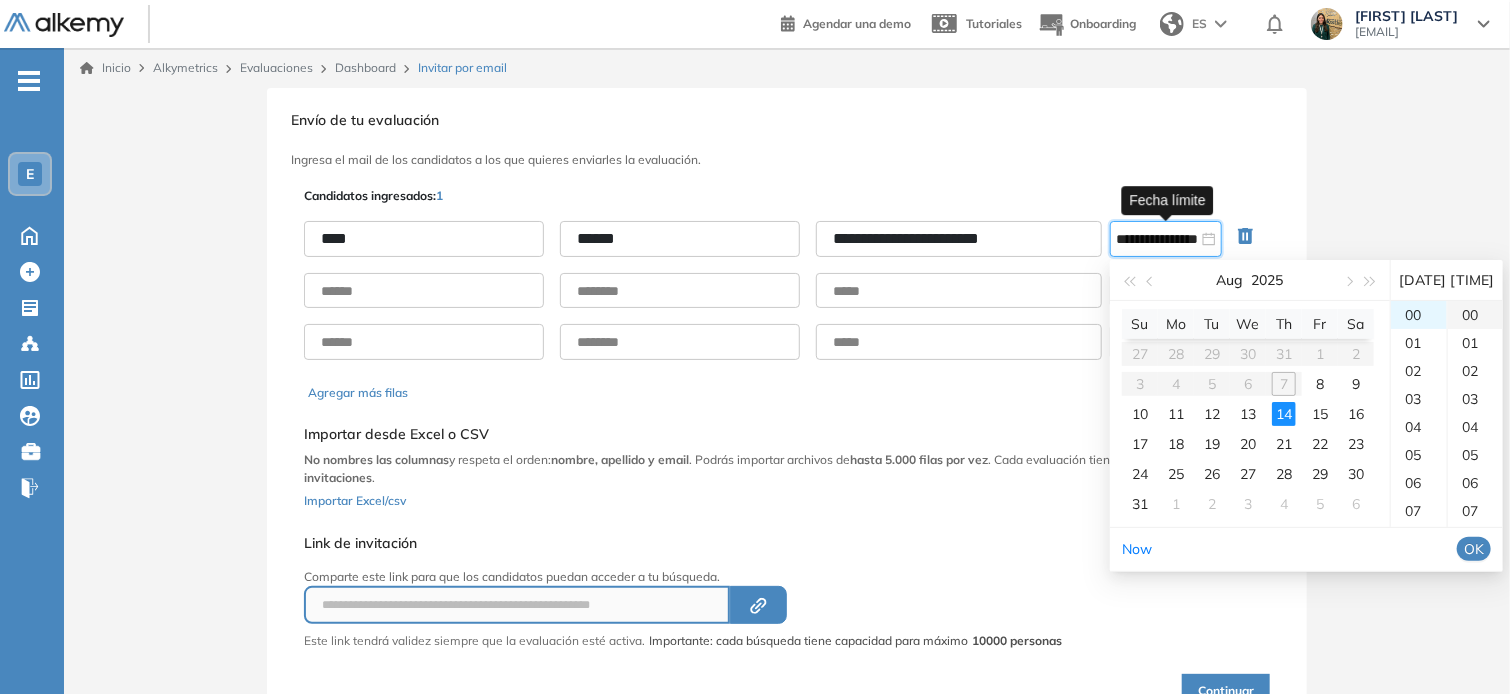 click on "00" at bounding box center [1475, 315] 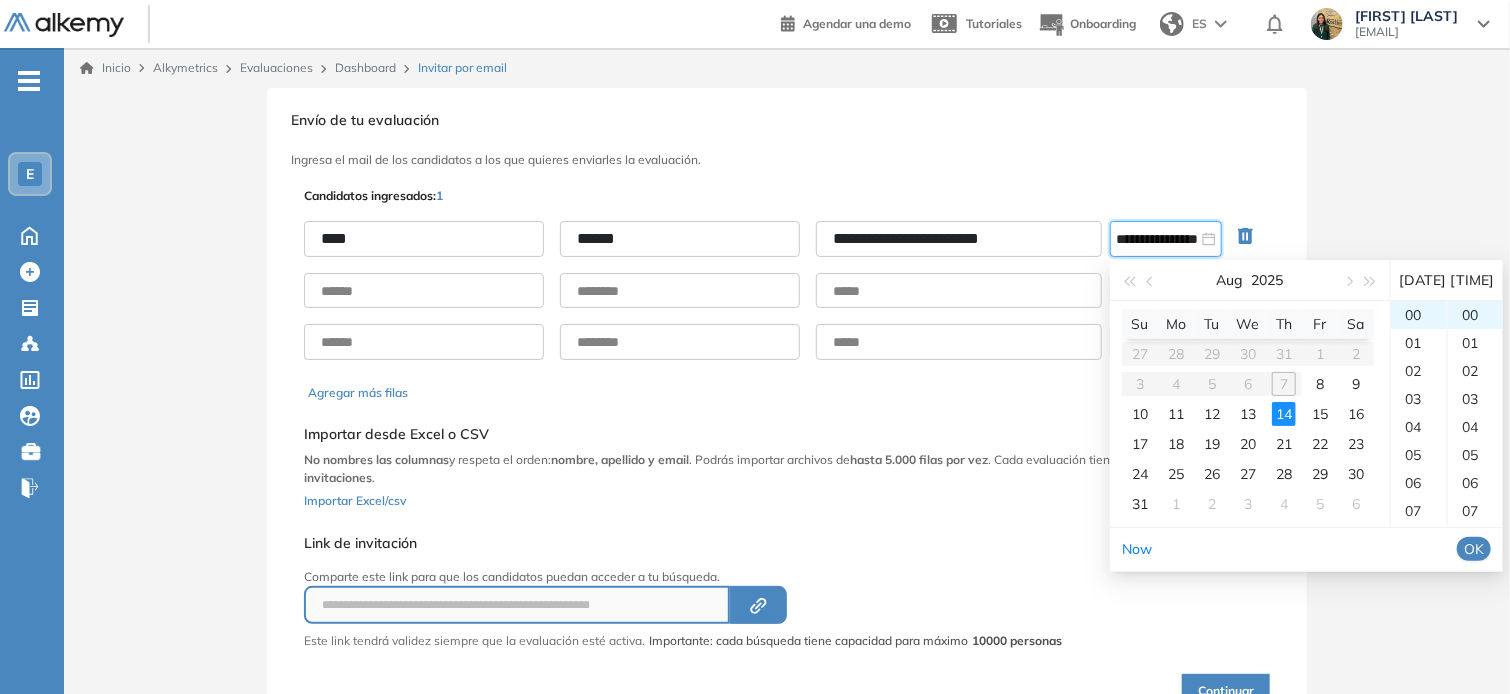 type 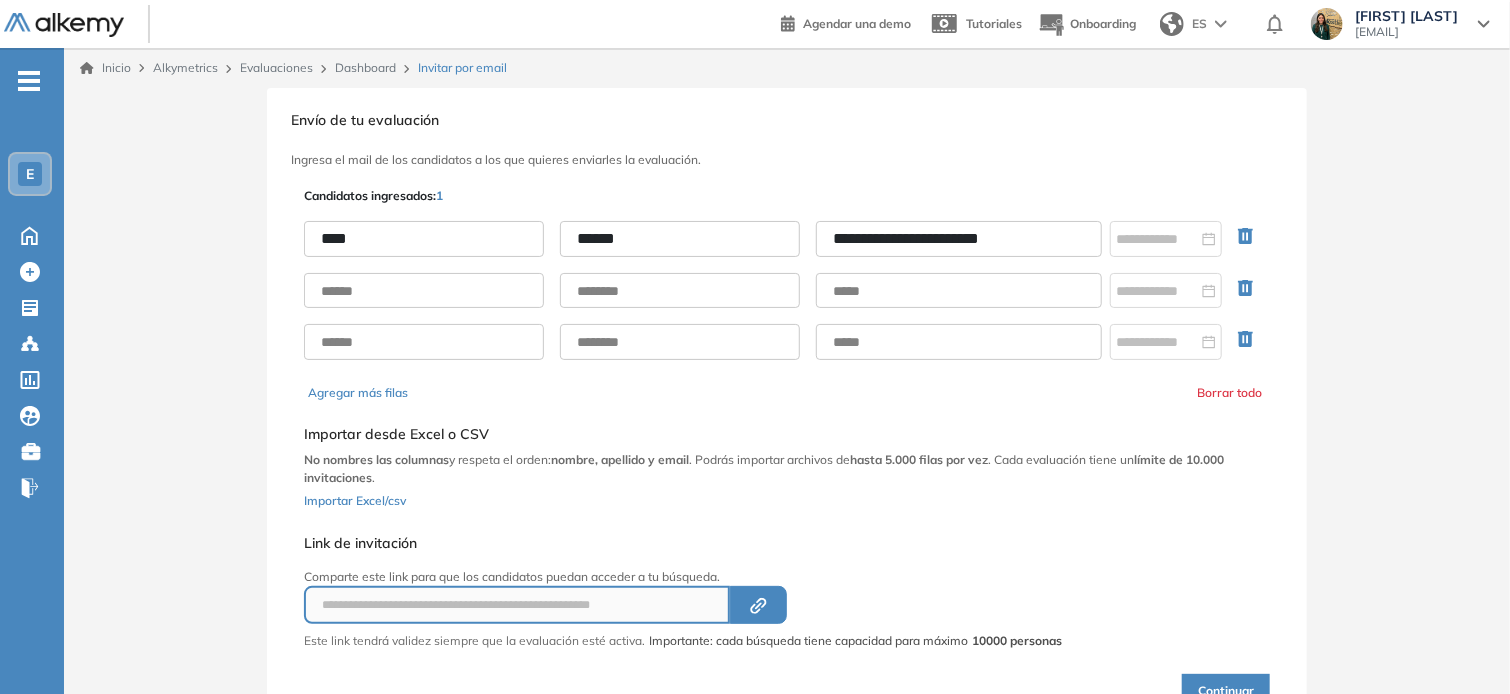 drag, startPoint x: 1047, startPoint y: 238, endPoint x: 820, endPoint y: 244, distance: 227.07928 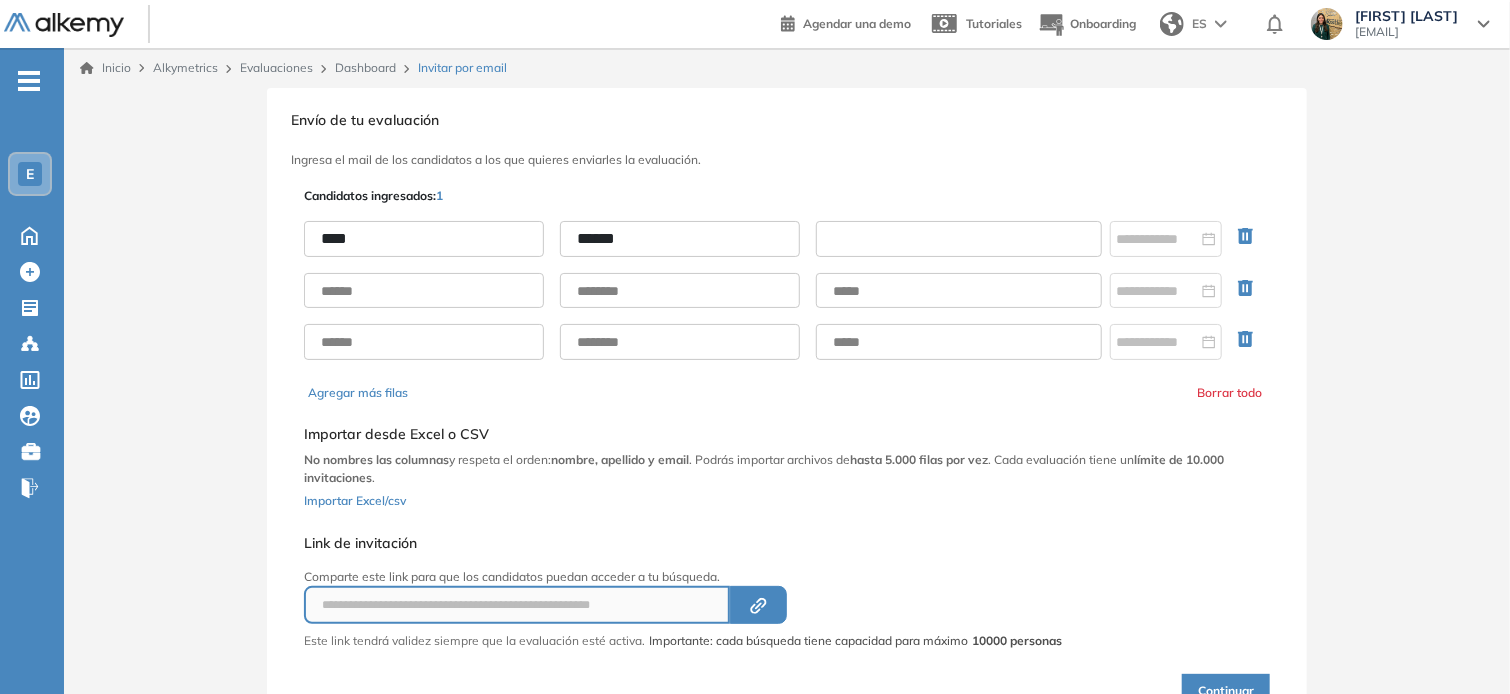 click at bounding box center [959, 239] 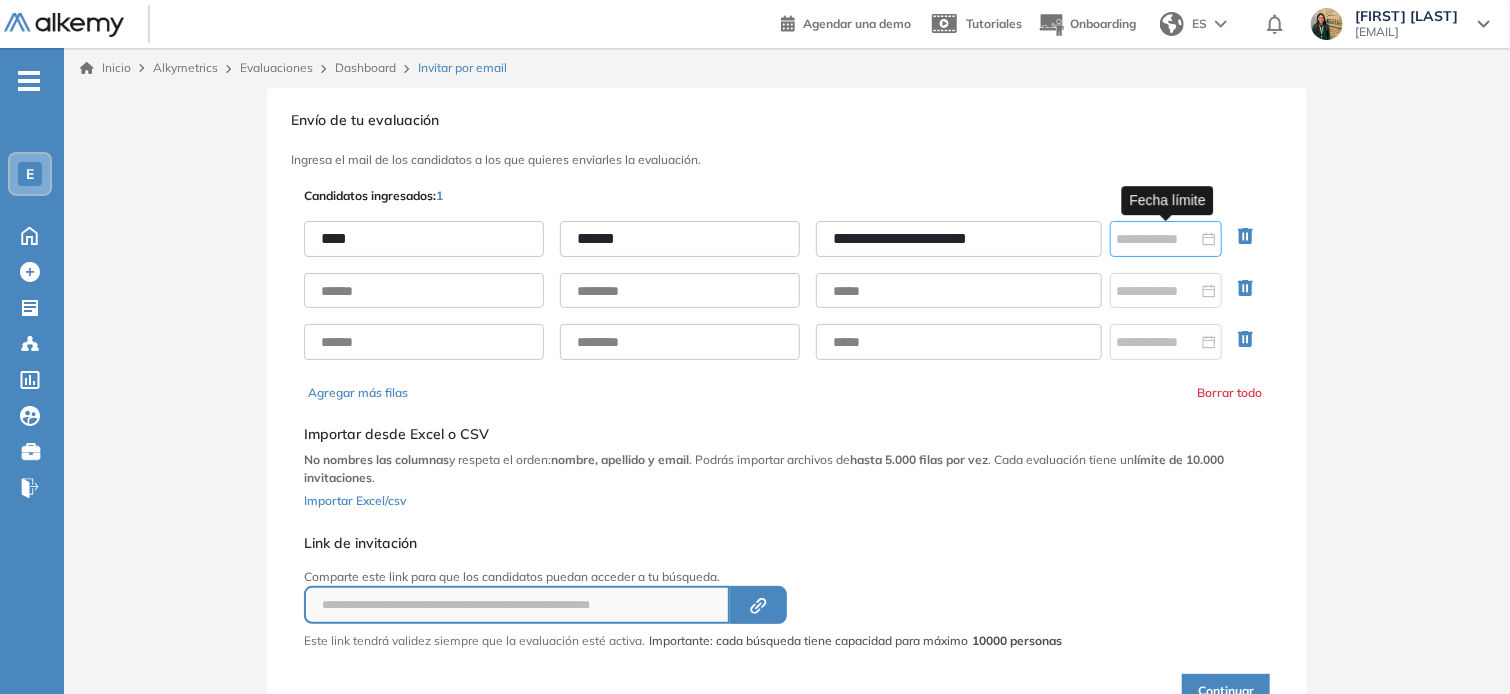 type on "**********" 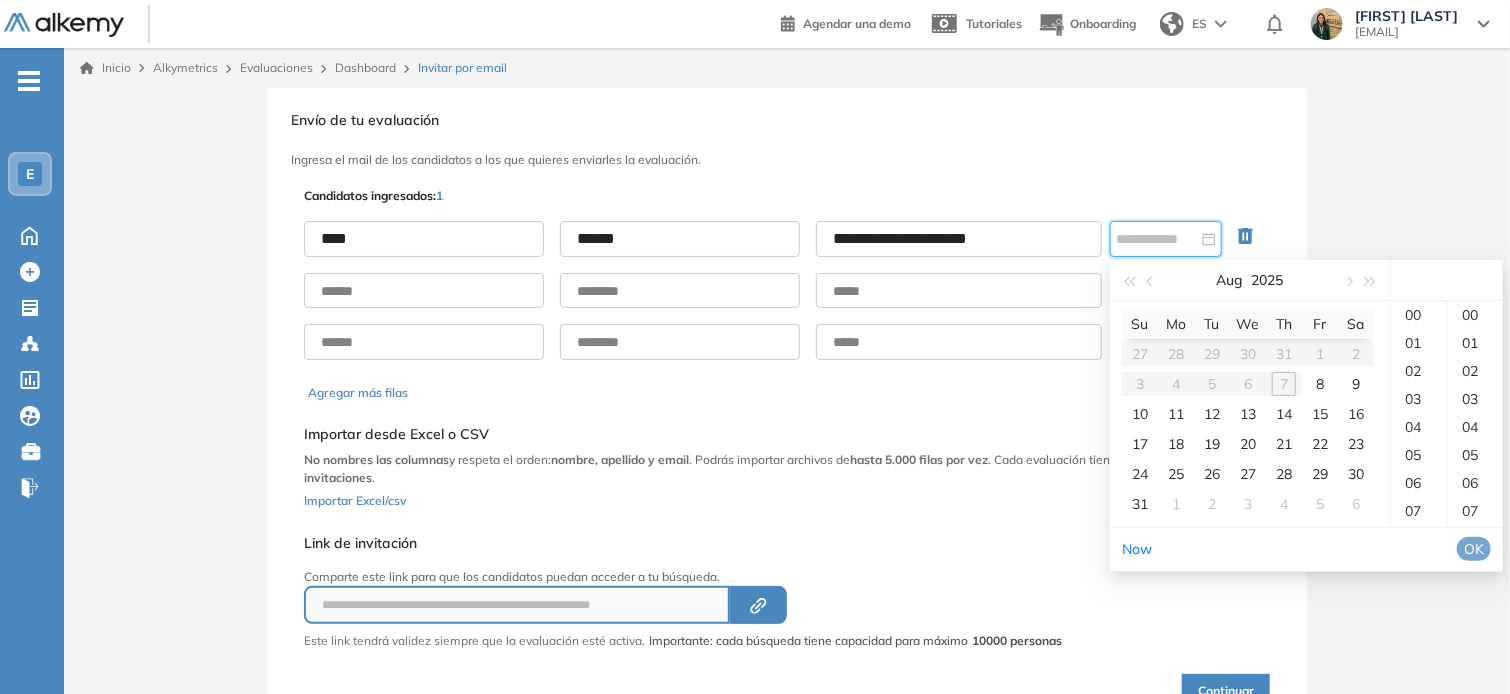 click at bounding box center (1166, 239) 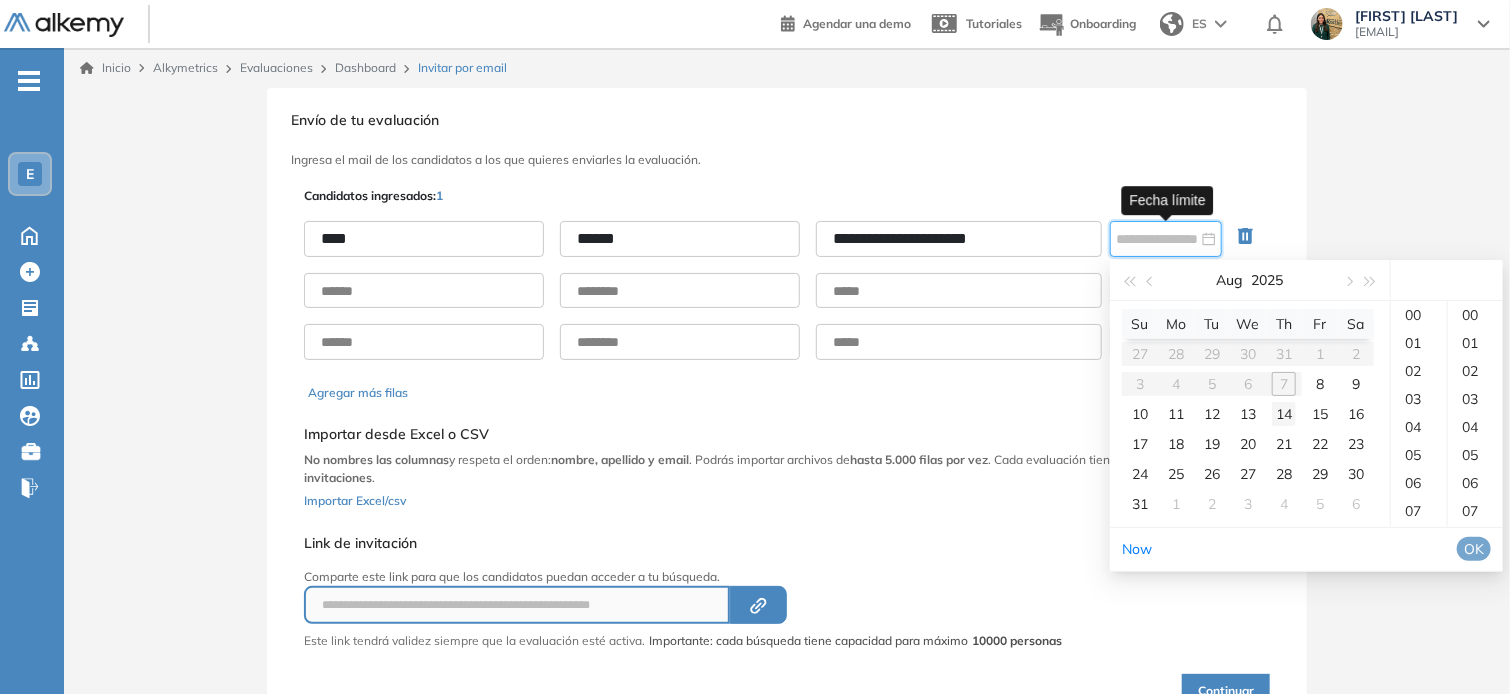 click on "14" at bounding box center [1284, 414] 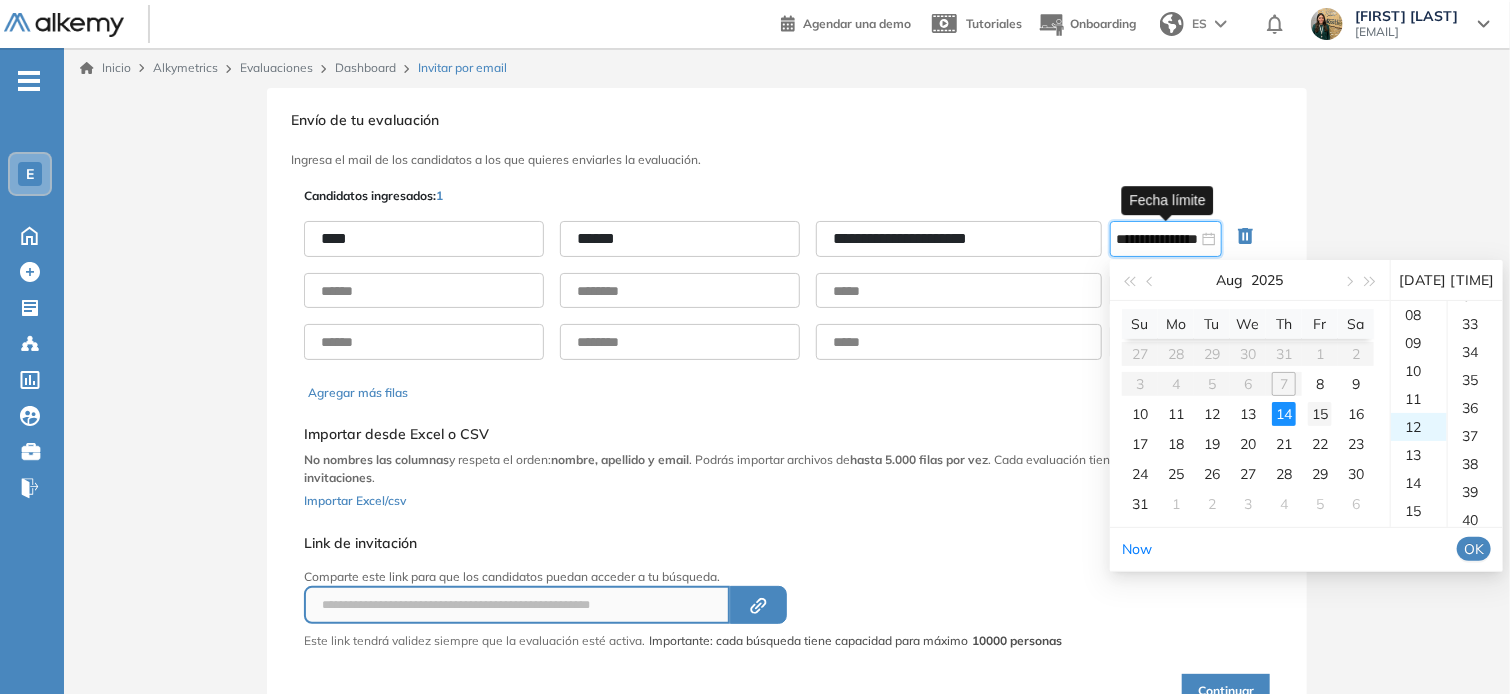scroll, scrollTop: 336, scrollLeft: 0, axis: vertical 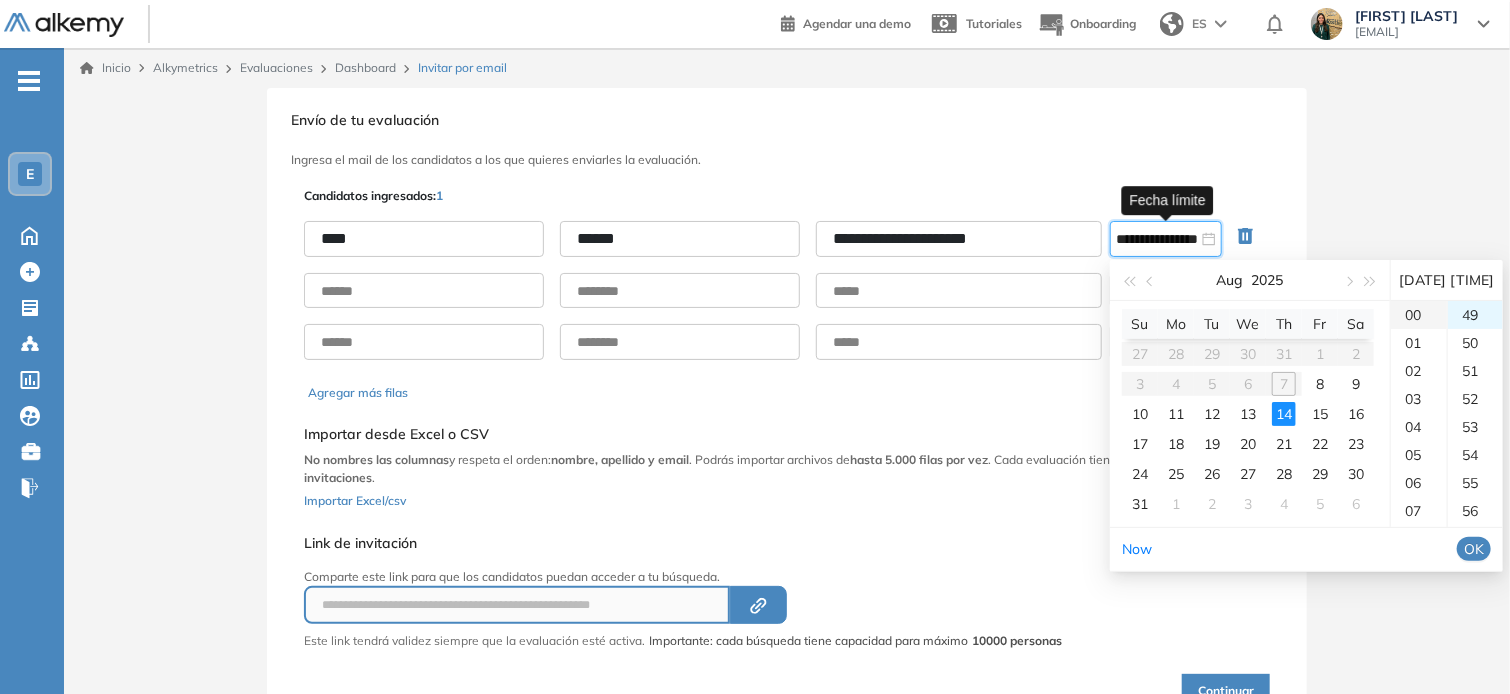 click on "00" at bounding box center [1419, 315] 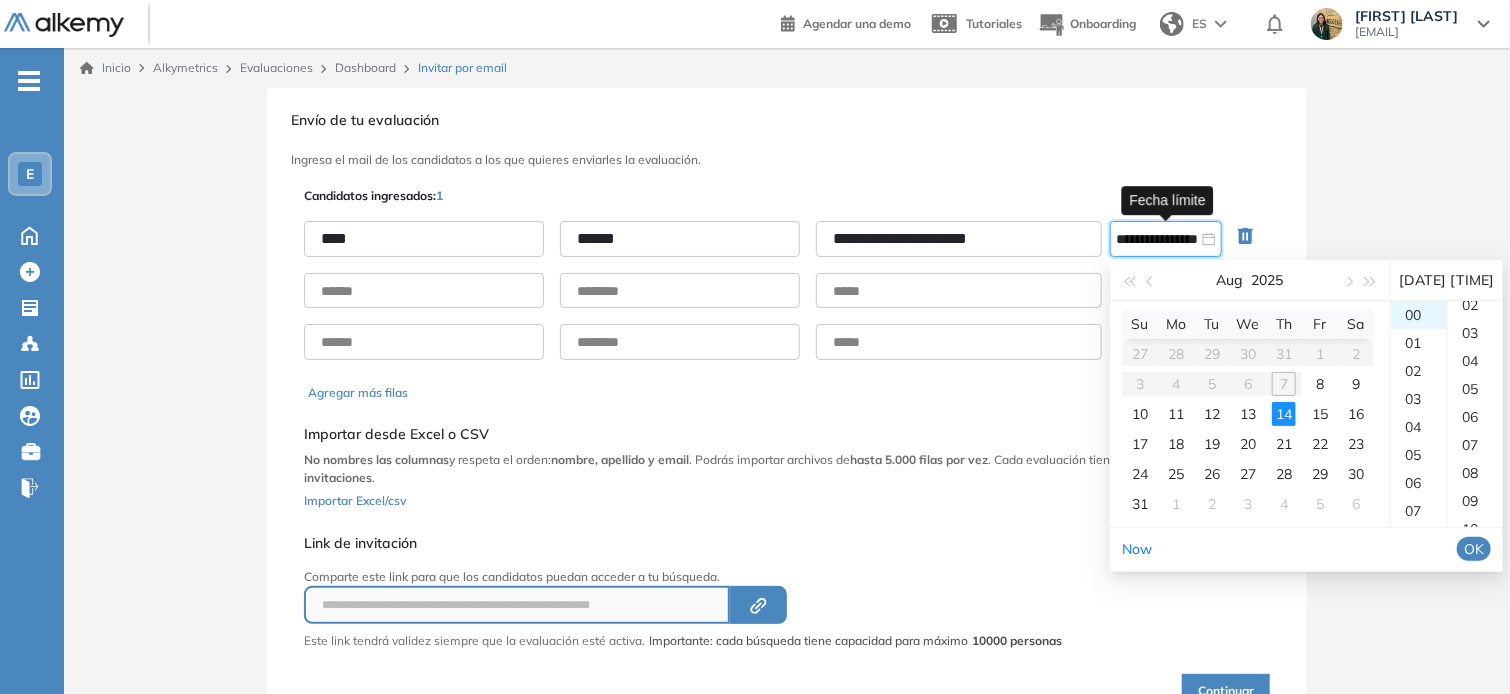 scroll, scrollTop: 0, scrollLeft: 0, axis: both 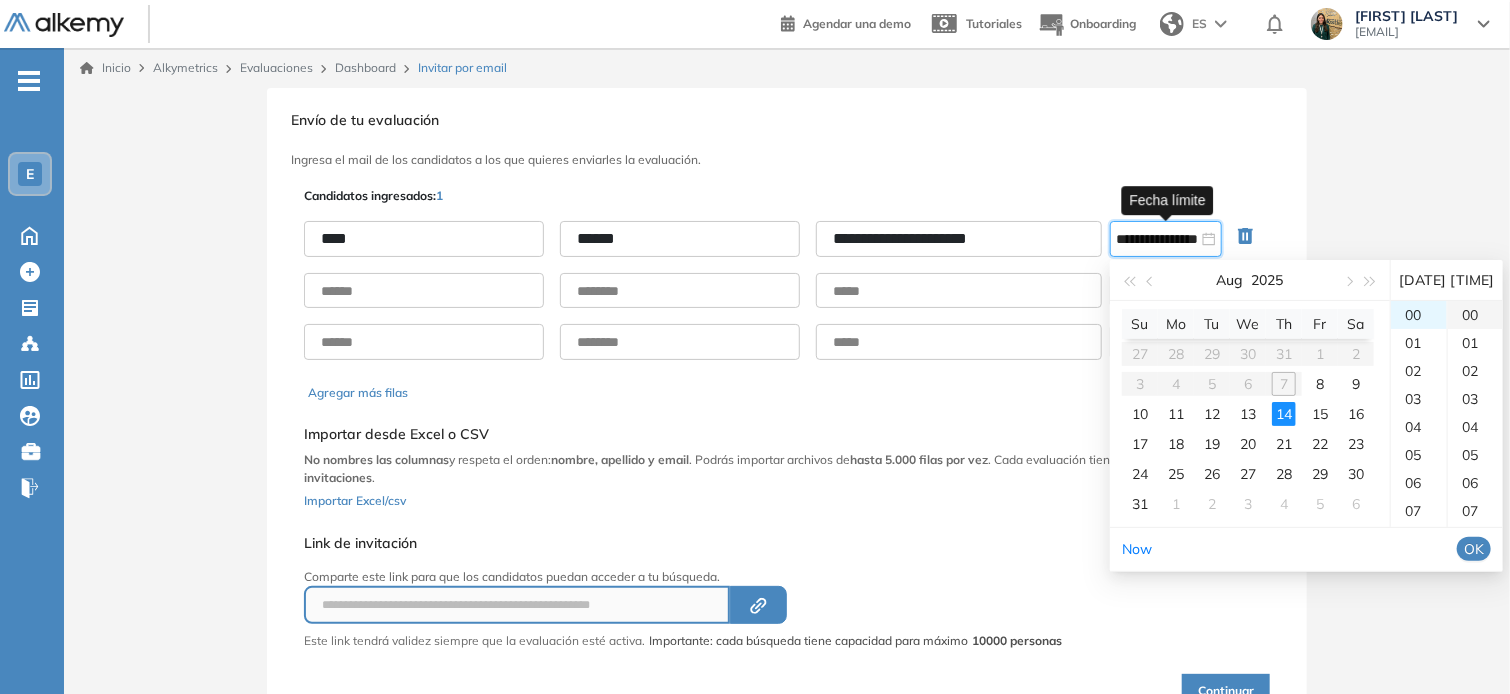 click on "00" at bounding box center (1475, 315) 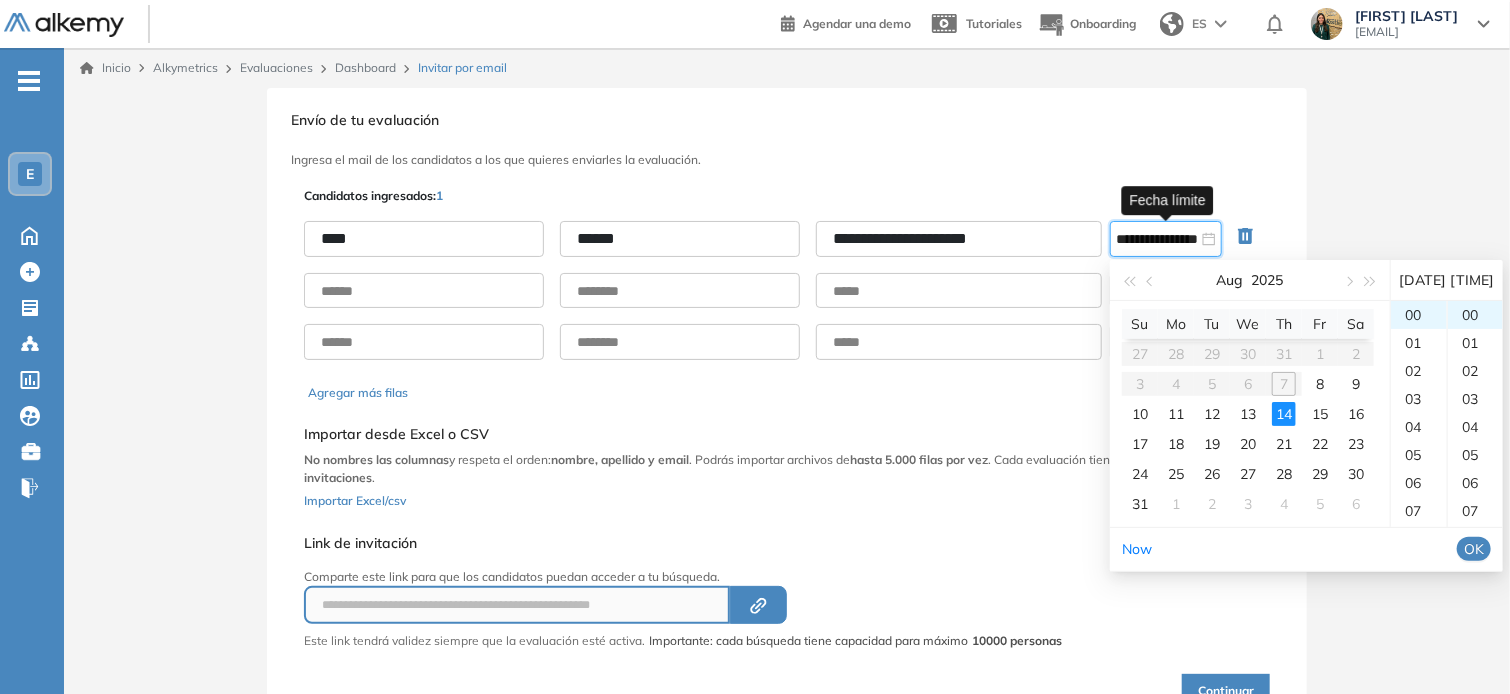 click on "OK" at bounding box center (1474, 549) 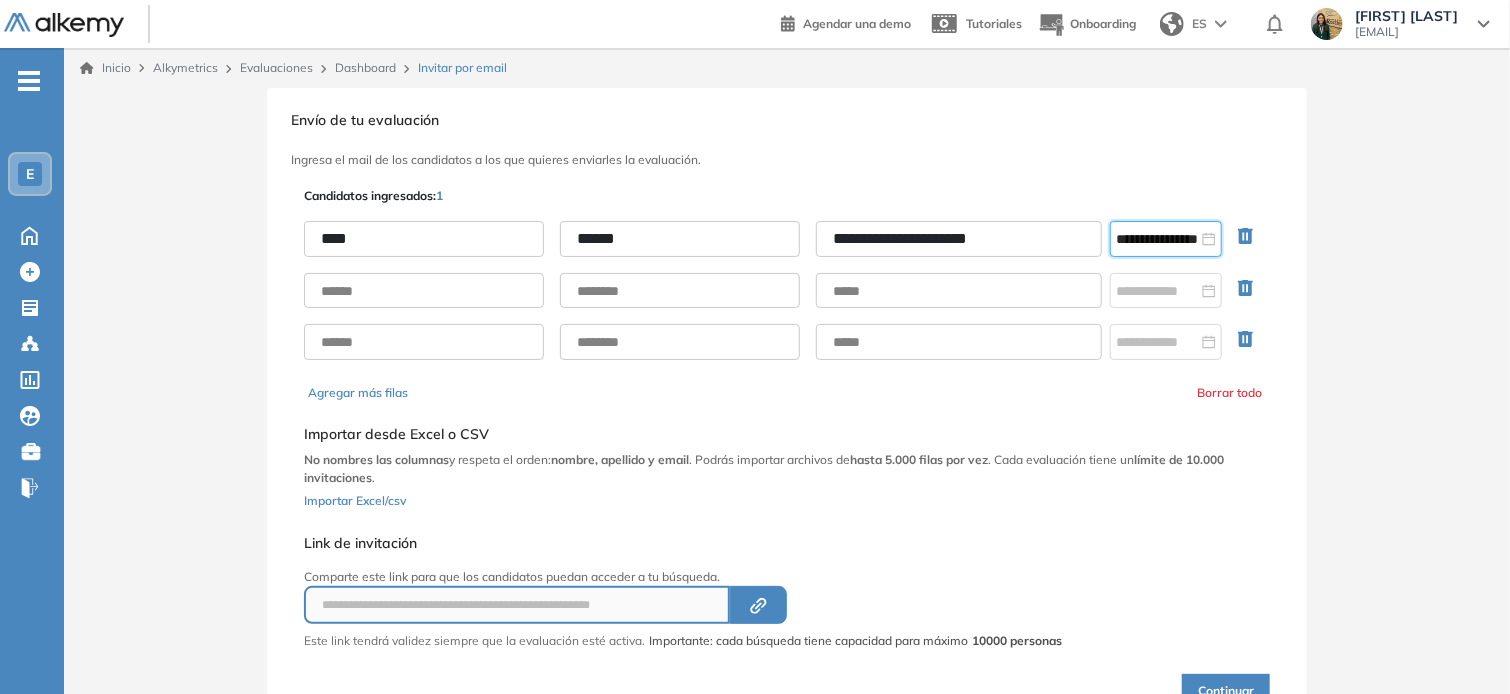 click on "Continuar" at bounding box center [1226, 691] 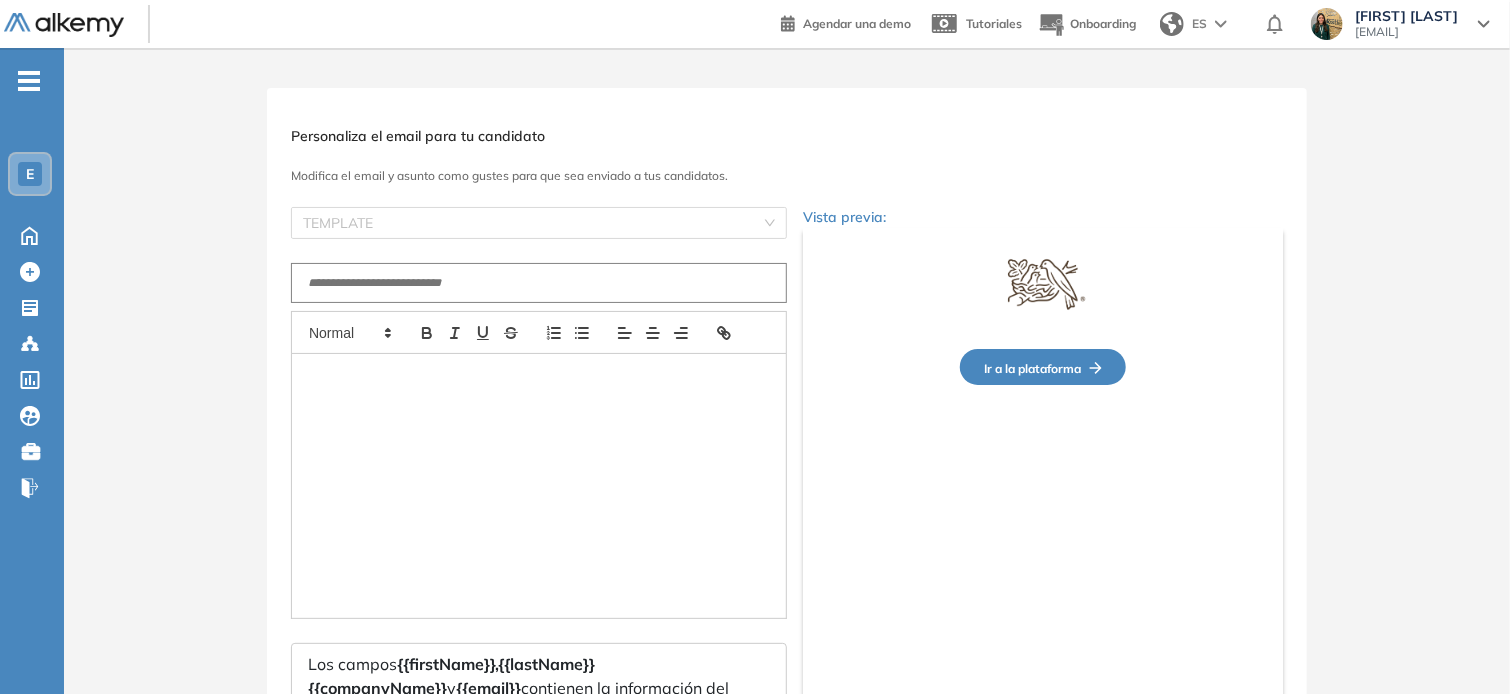type on "**********" 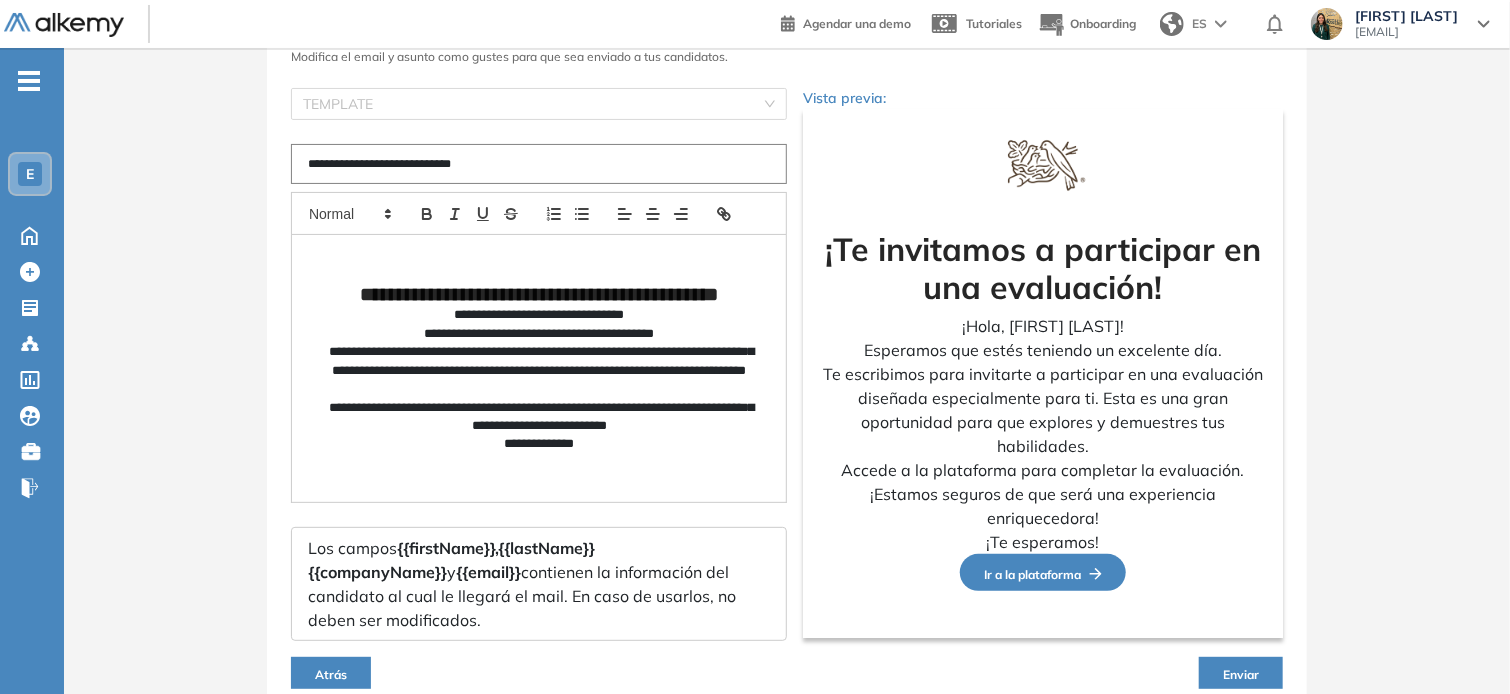 scroll, scrollTop: 207, scrollLeft: 0, axis: vertical 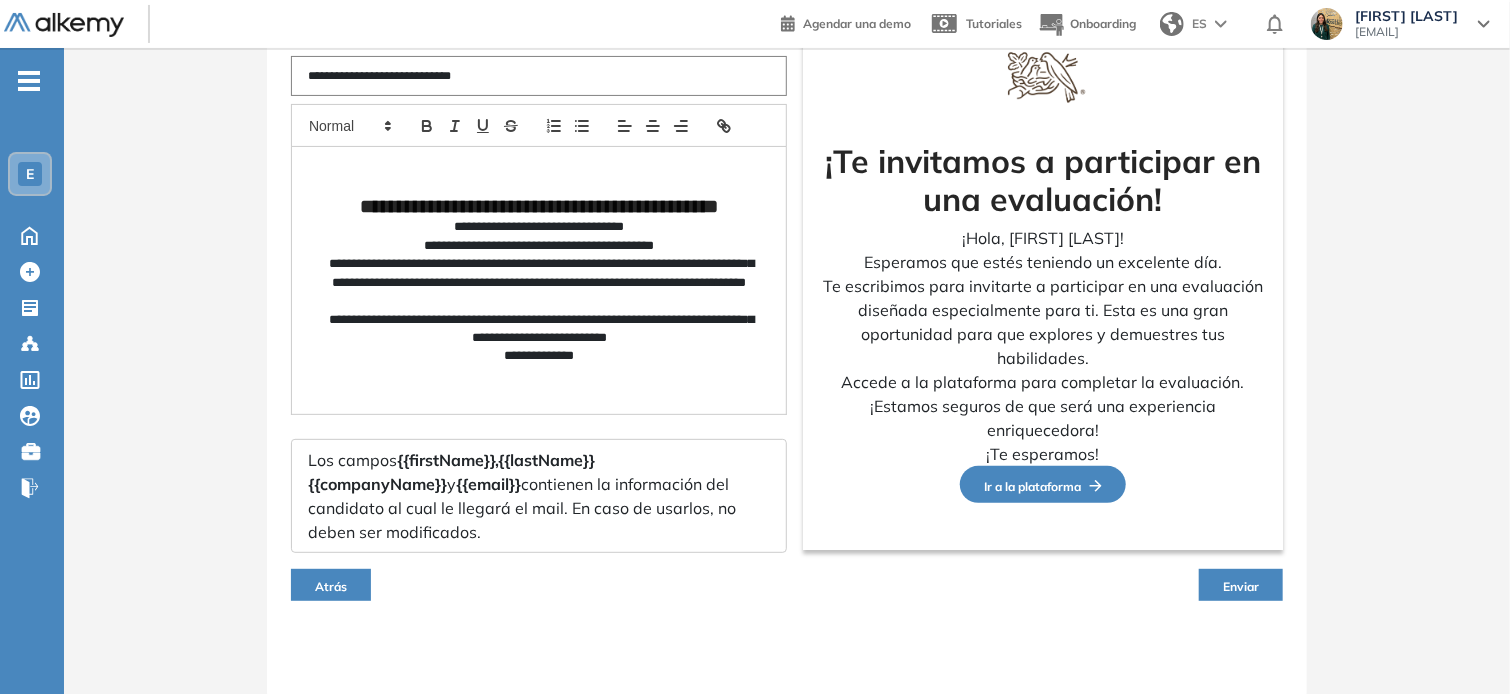 click on "Enviar" at bounding box center [1241, 586] 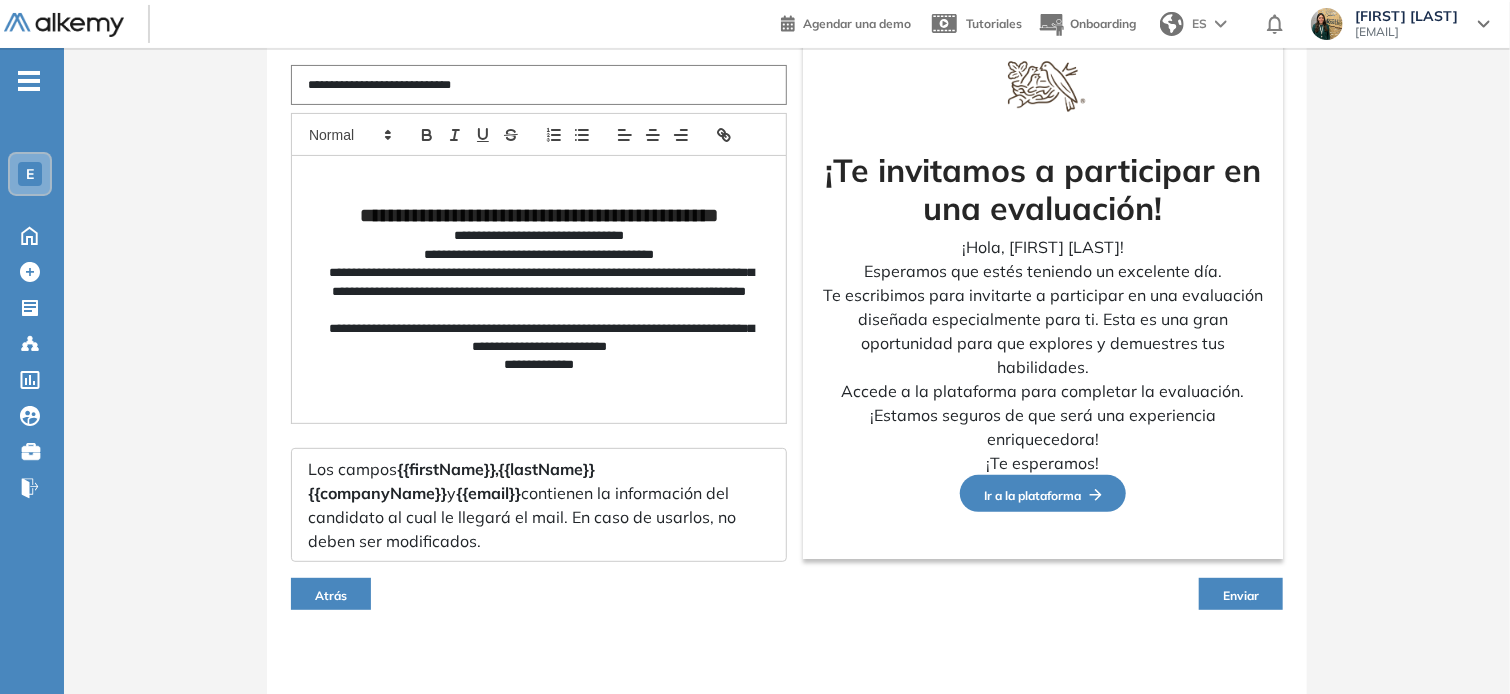 scroll, scrollTop: 207, scrollLeft: 0, axis: vertical 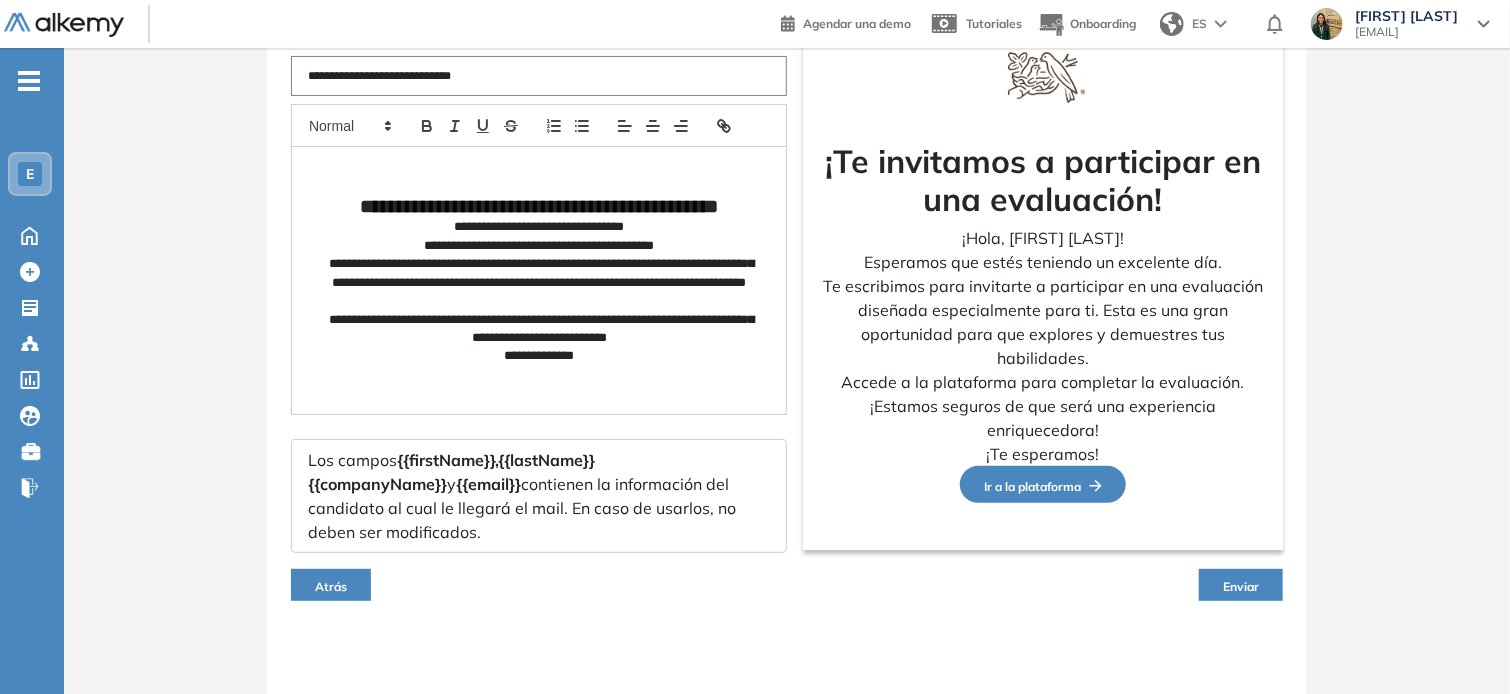 drag, startPoint x: 1212, startPoint y: 564, endPoint x: 1215, endPoint y: 575, distance: 11.401754 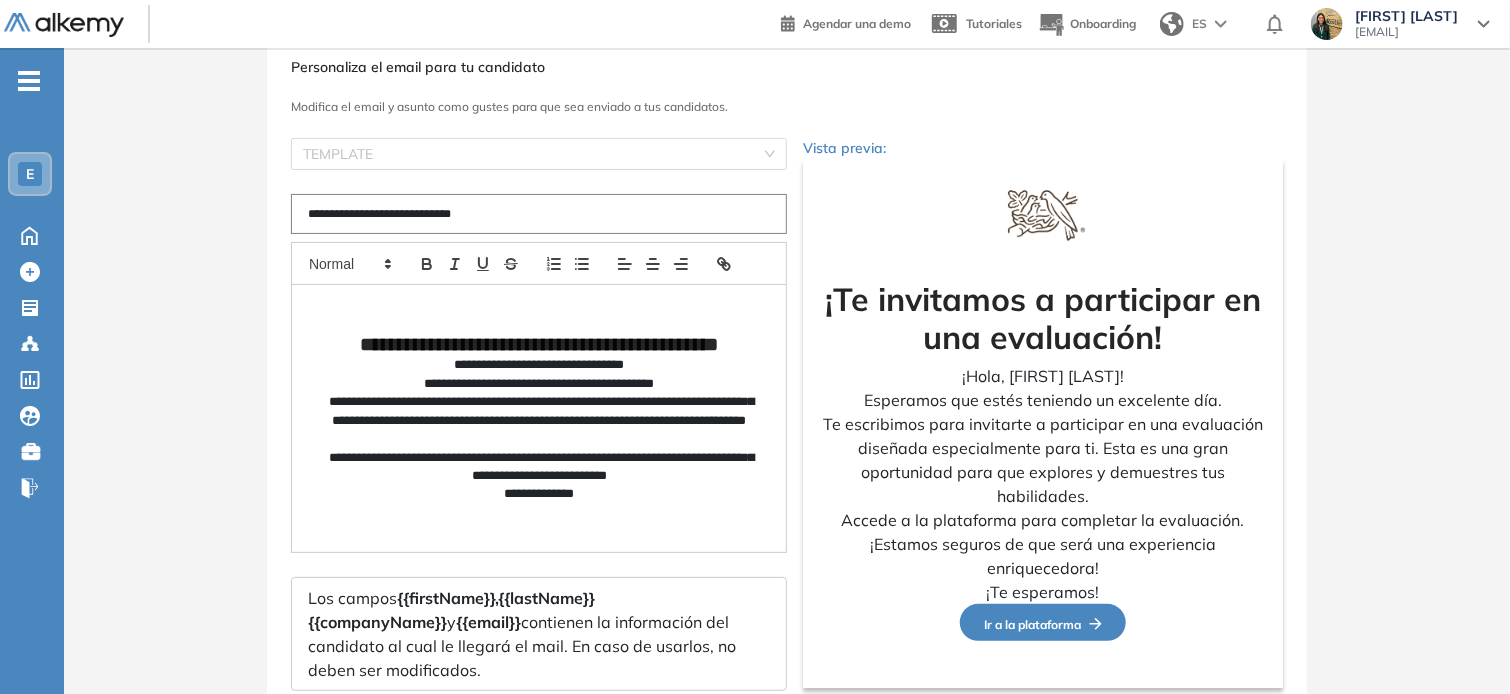 scroll, scrollTop: 207, scrollLeft: 0, axis: vertical 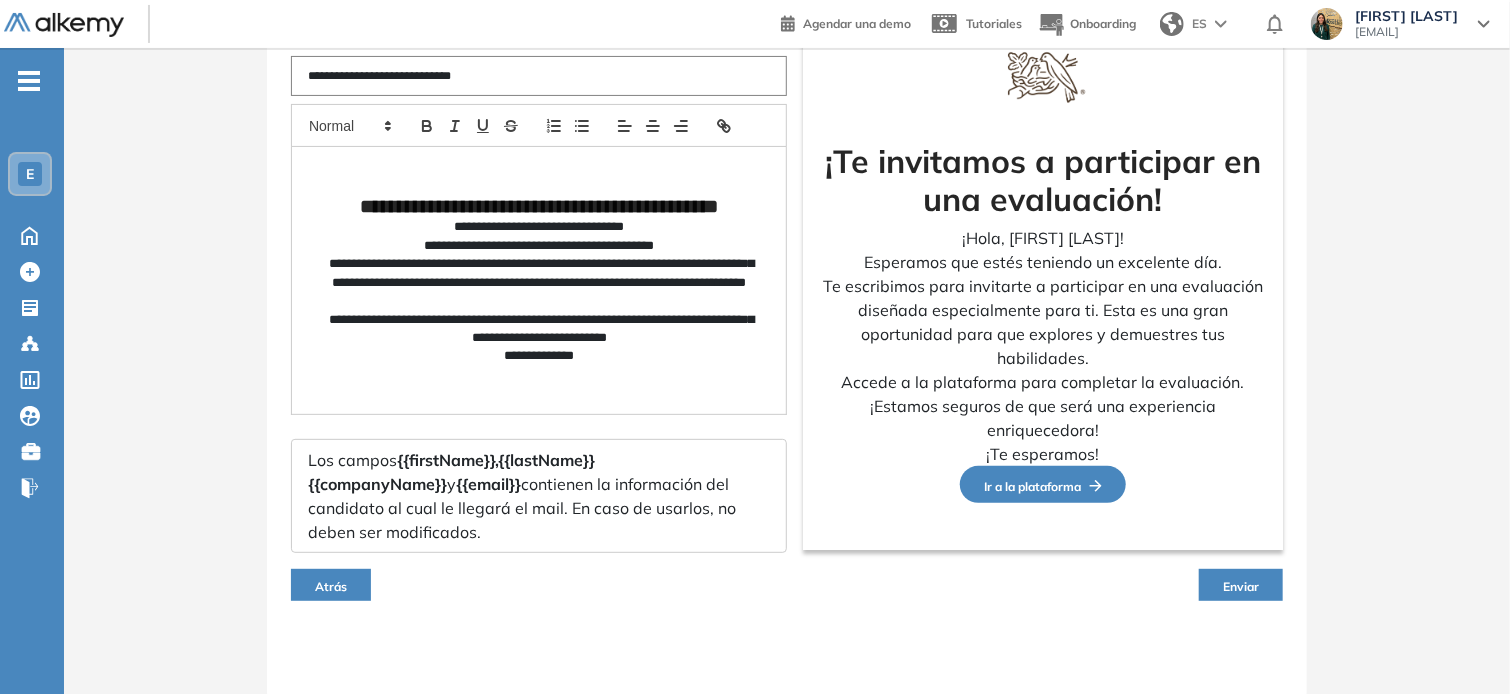 click on "Ir a la plataforma" at bounding box center [1043, 486] 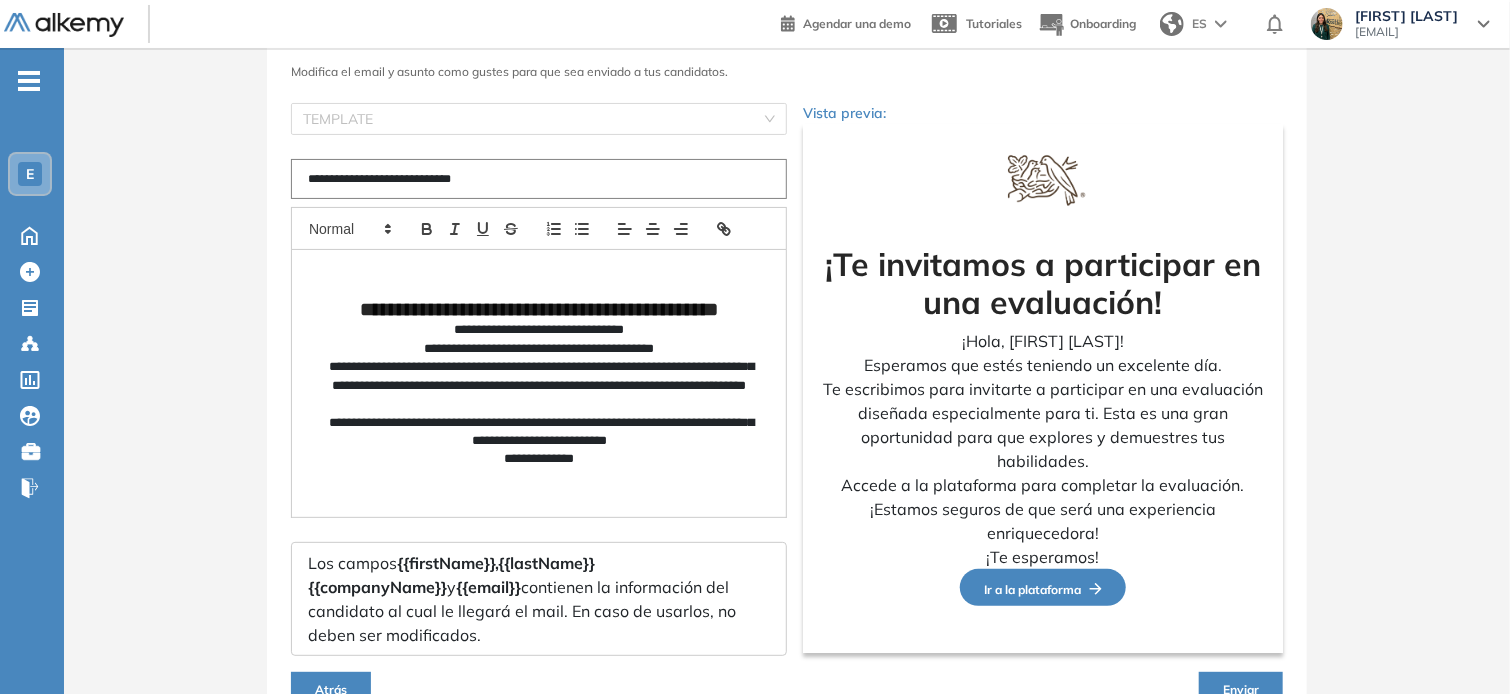 scroll, scrollTop: 207, scrollLeft: 0, axis: vertical 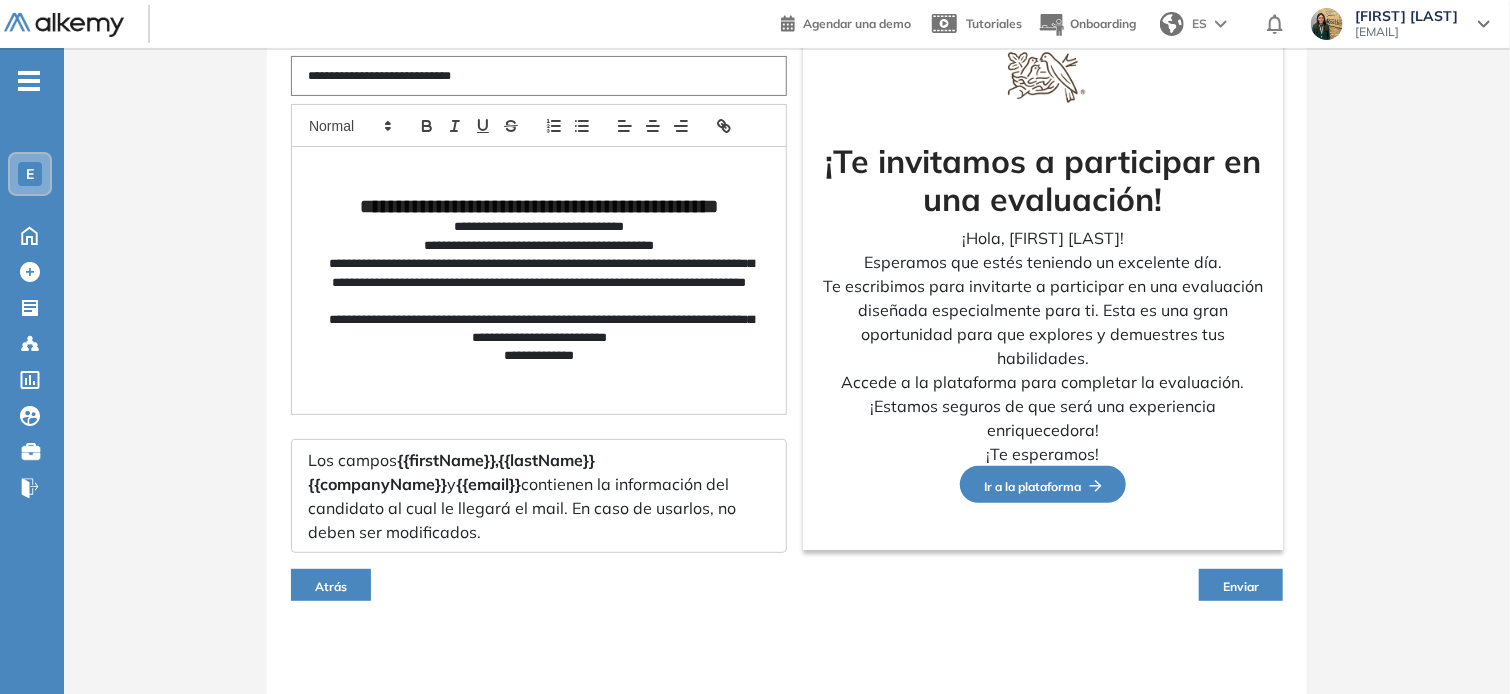 click on "Ir a la plataforma" at bounding box center (1043, 486) 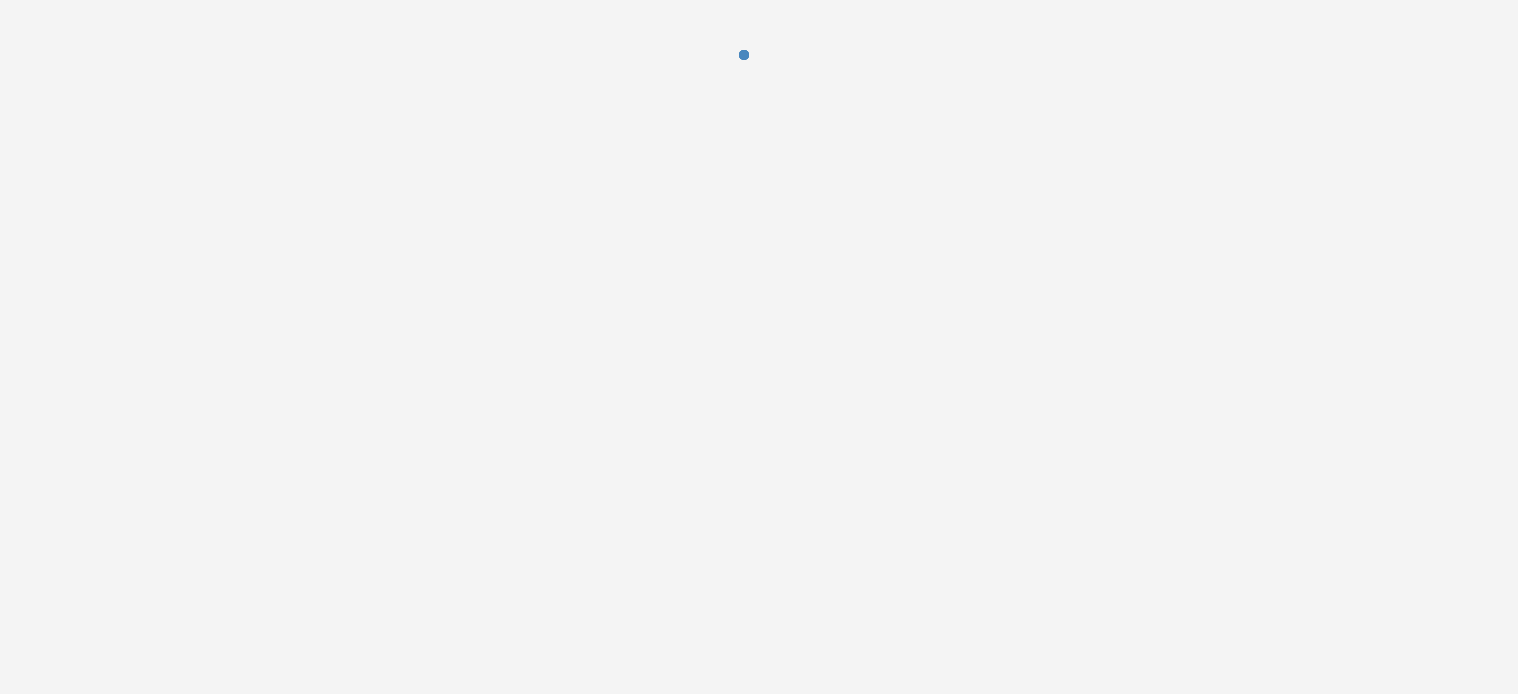 scroll, scrollTop: 0, scrollLeft: 0, axis: both 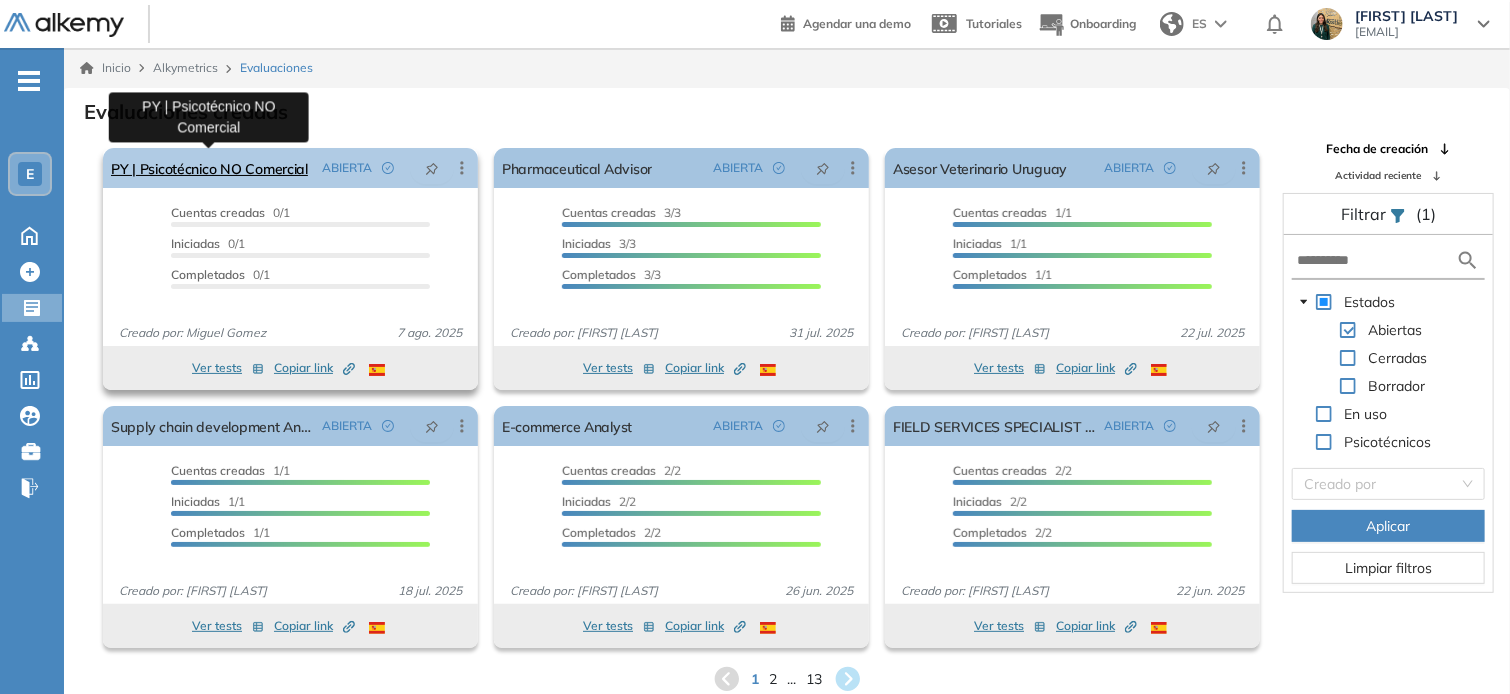 click on "PY | Psicotécnico NO Comercial" at bounding box center [209, 168] 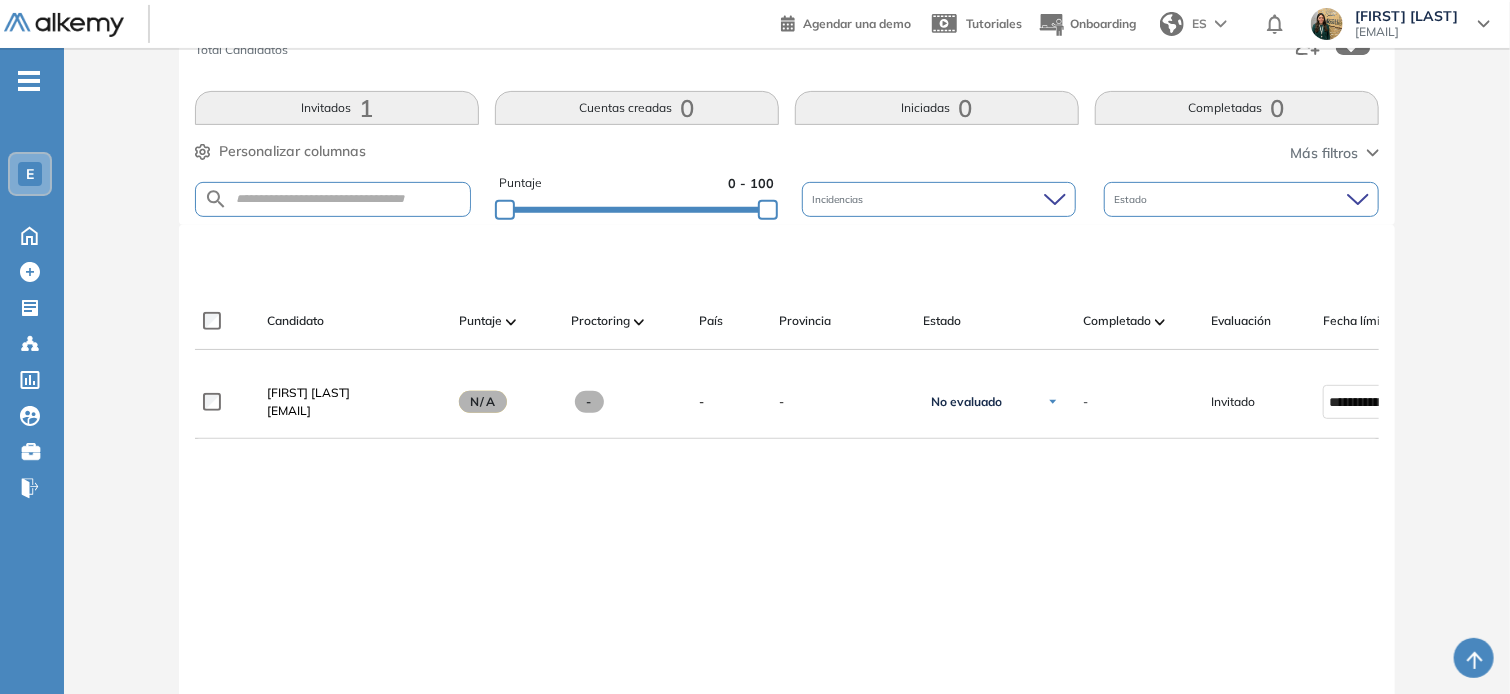 scroll, scrollTop: 200, scrollLeft: 0, axis: vertical 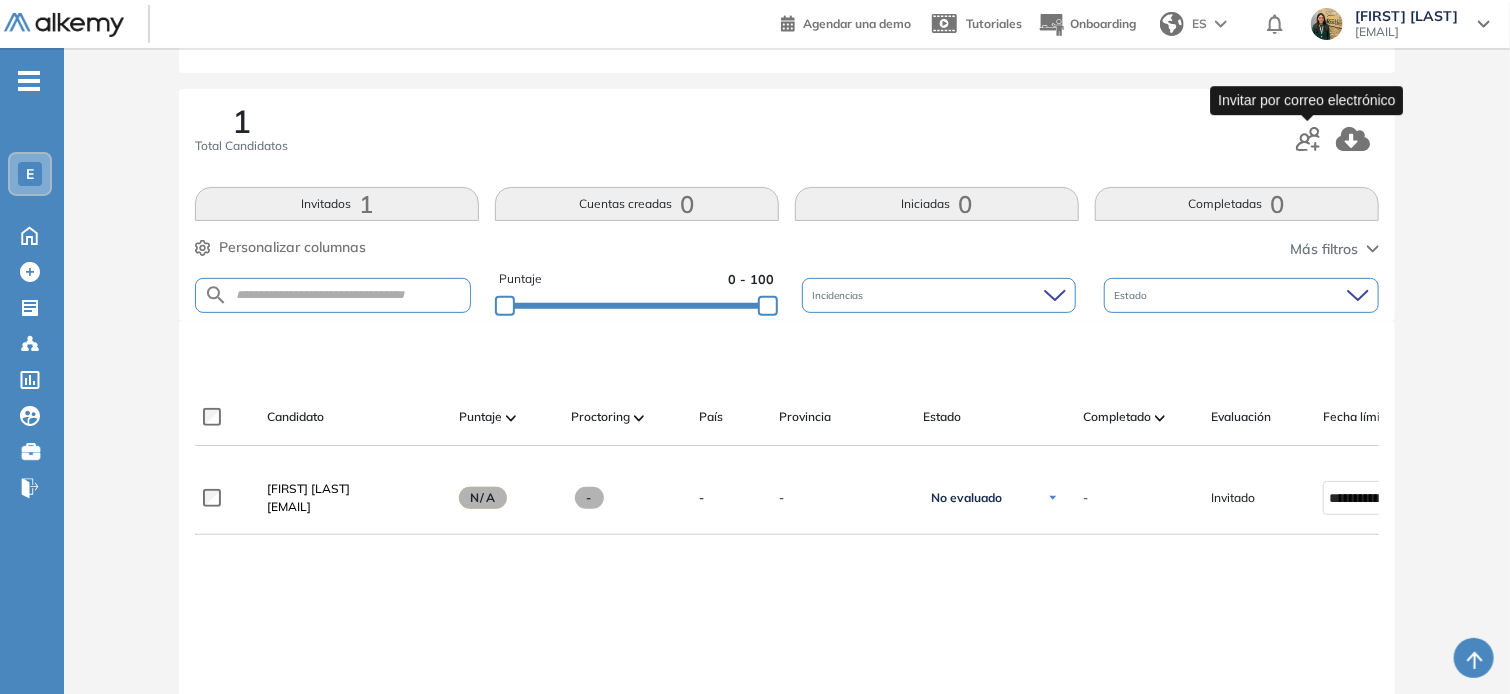 click 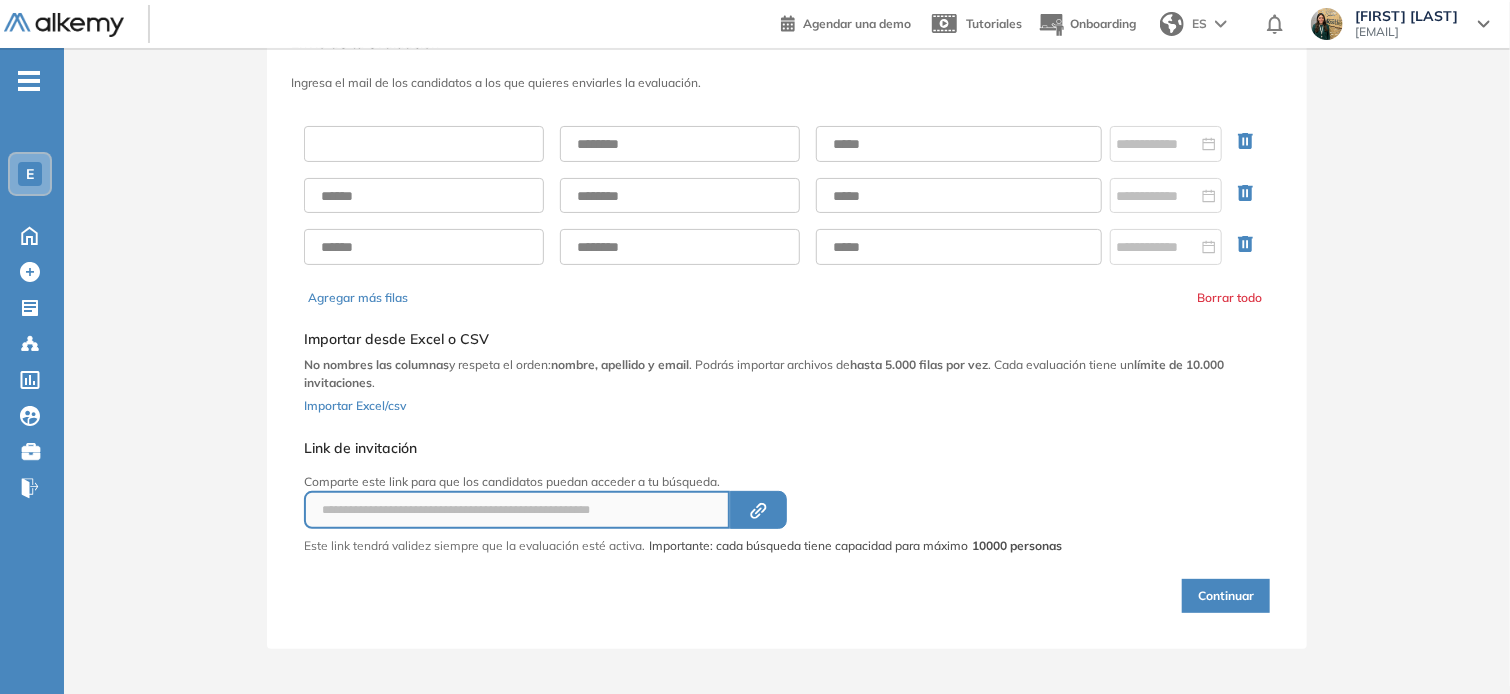 click at bounding box center [424, 144] 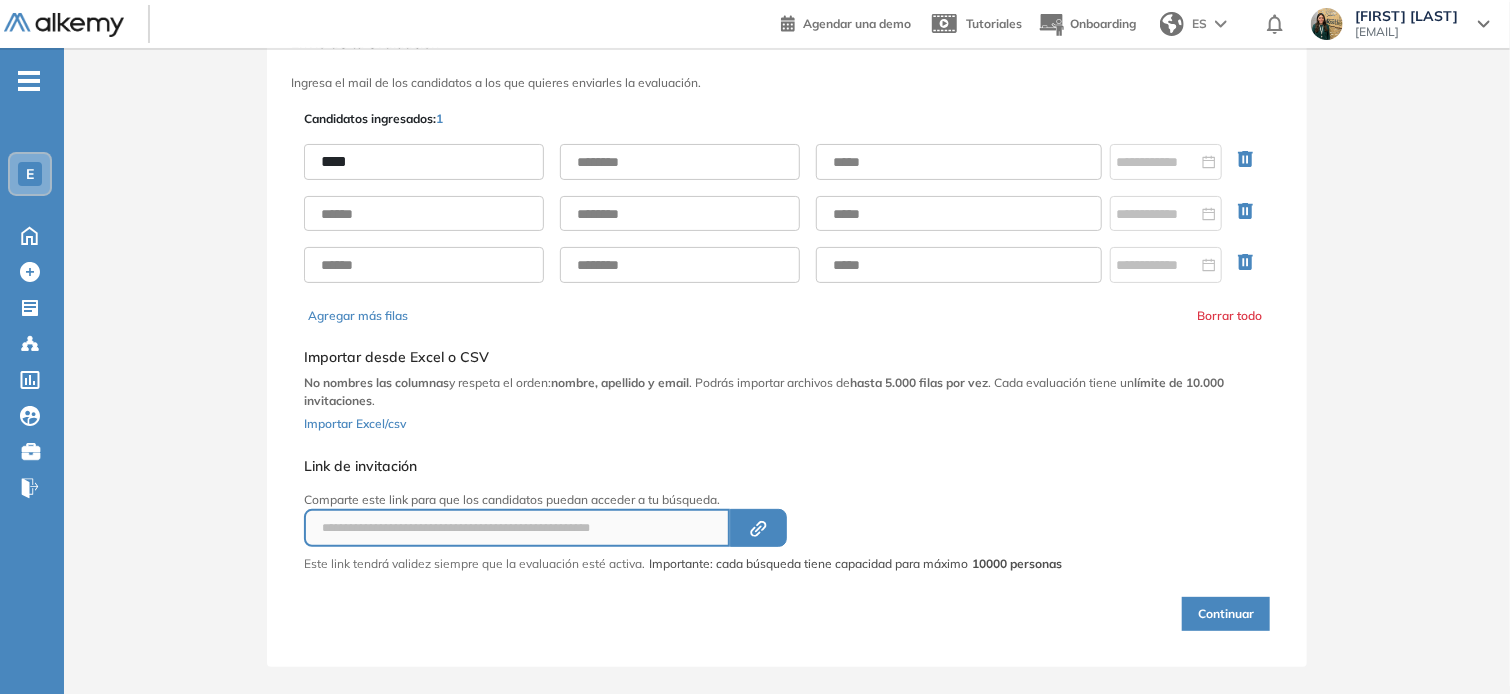 type on "****" 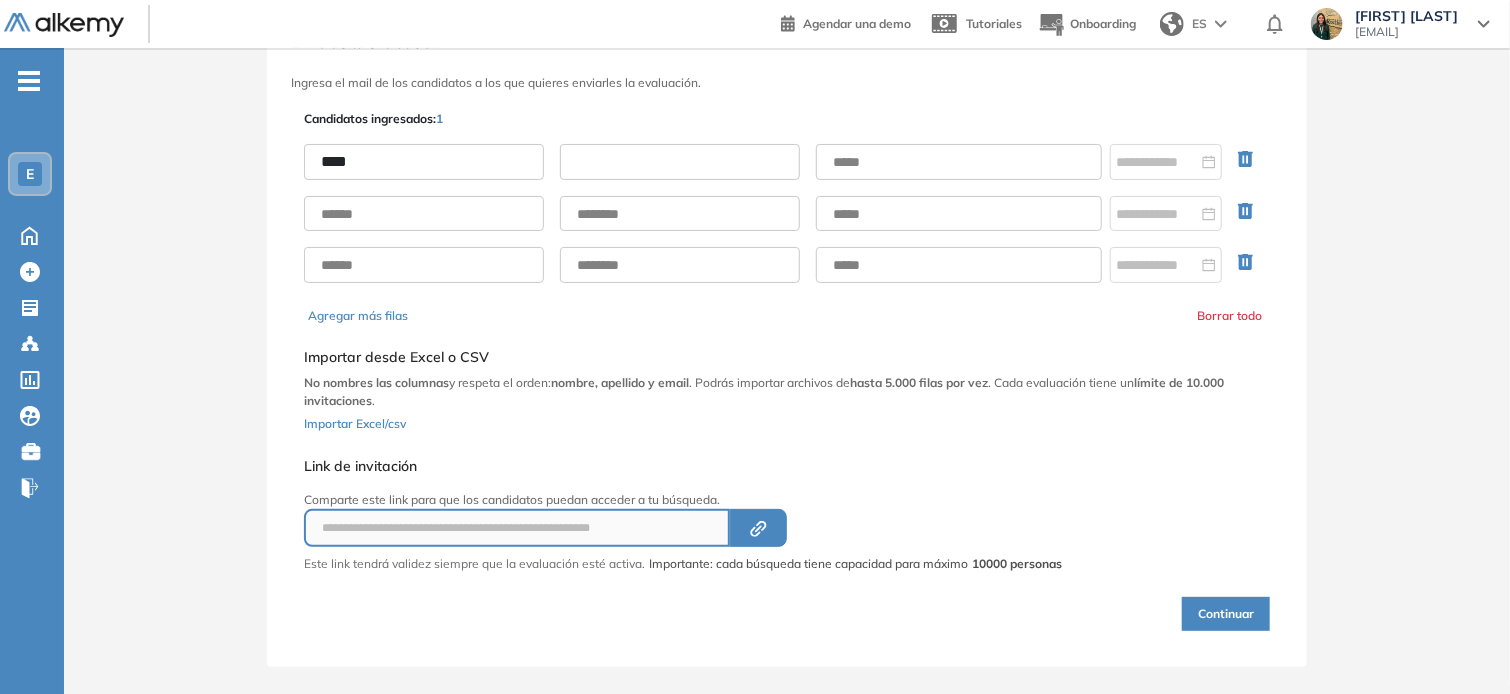 click at bounding box center (680, 162) 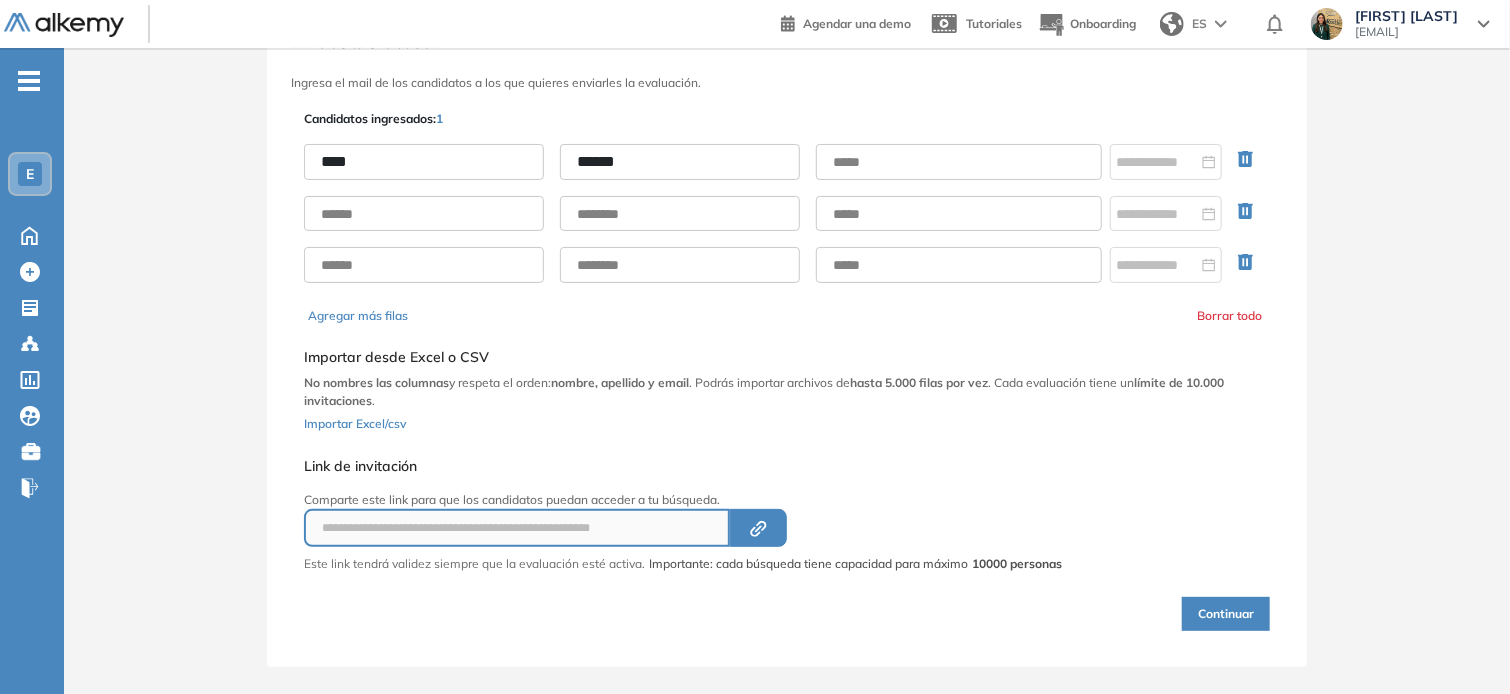 type on "******" 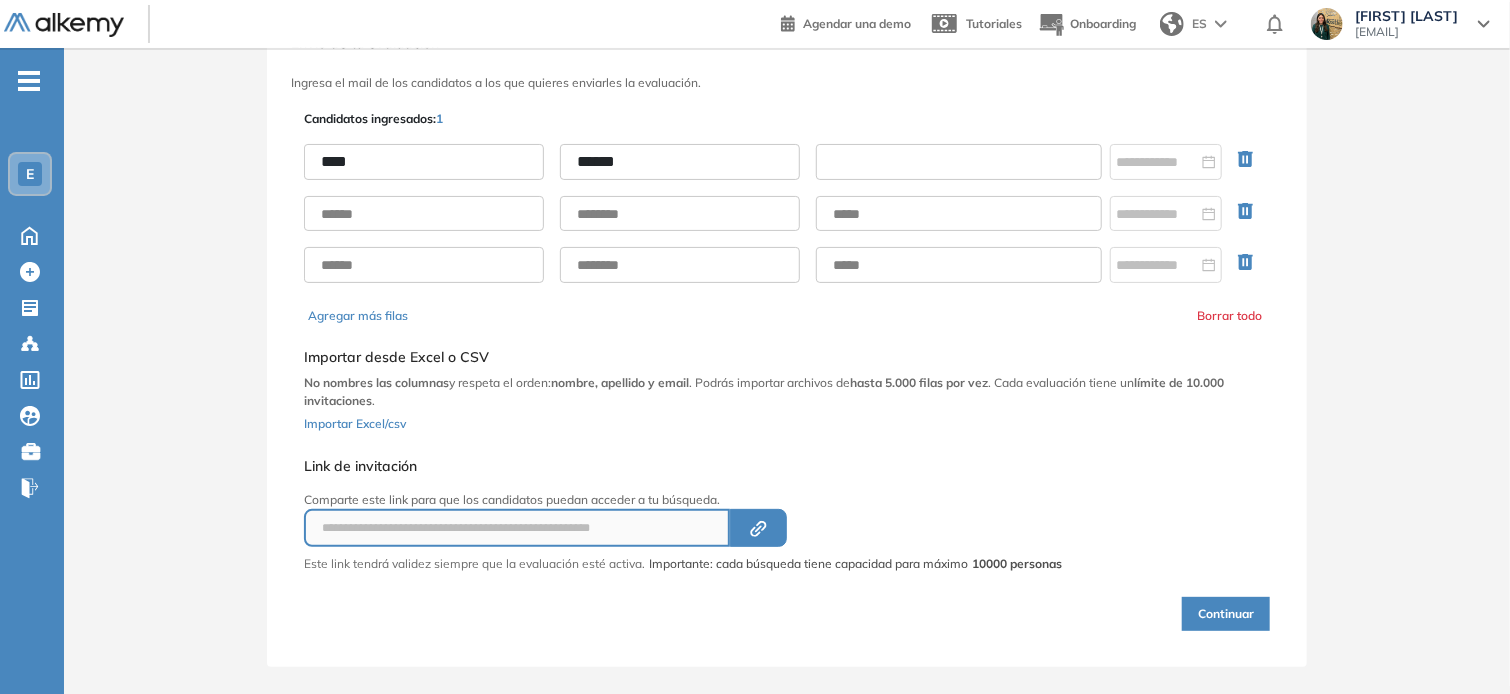 click at bounding box center [959, 162] 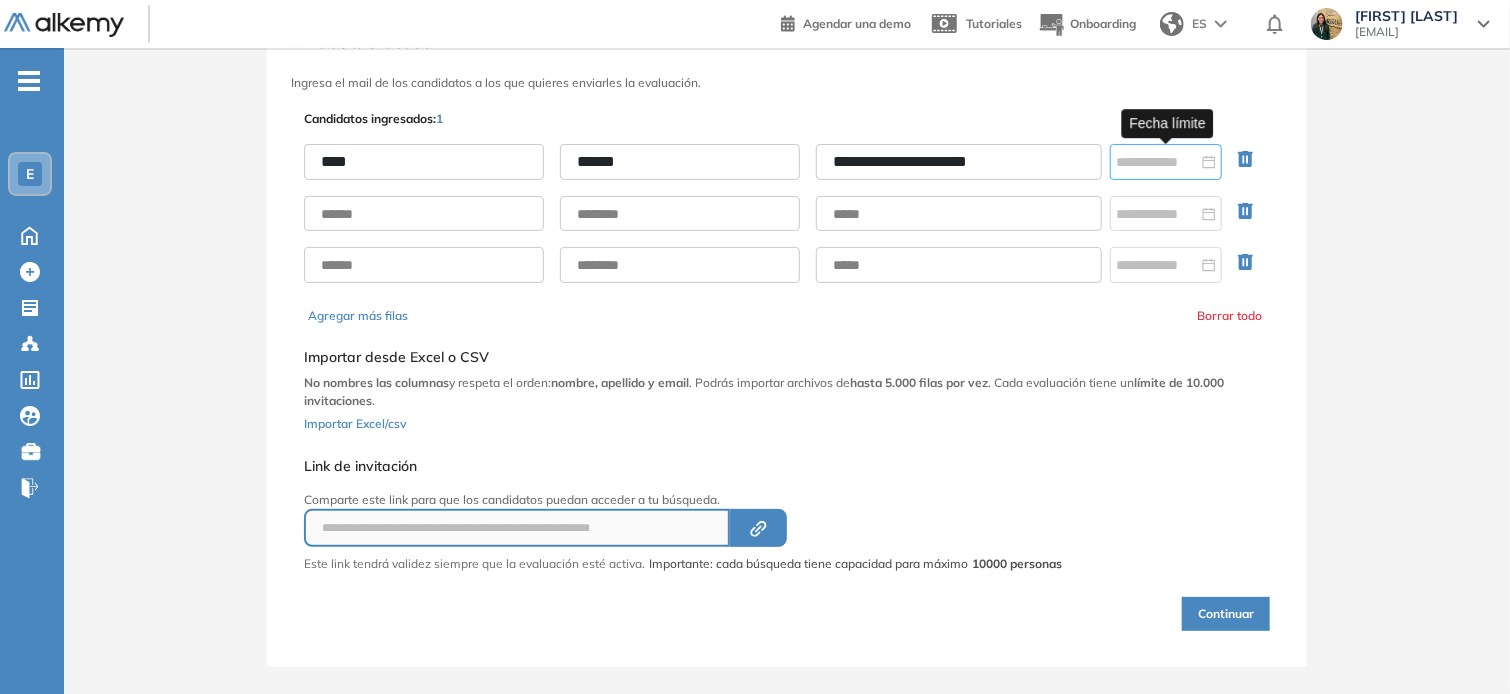 type on "**********" 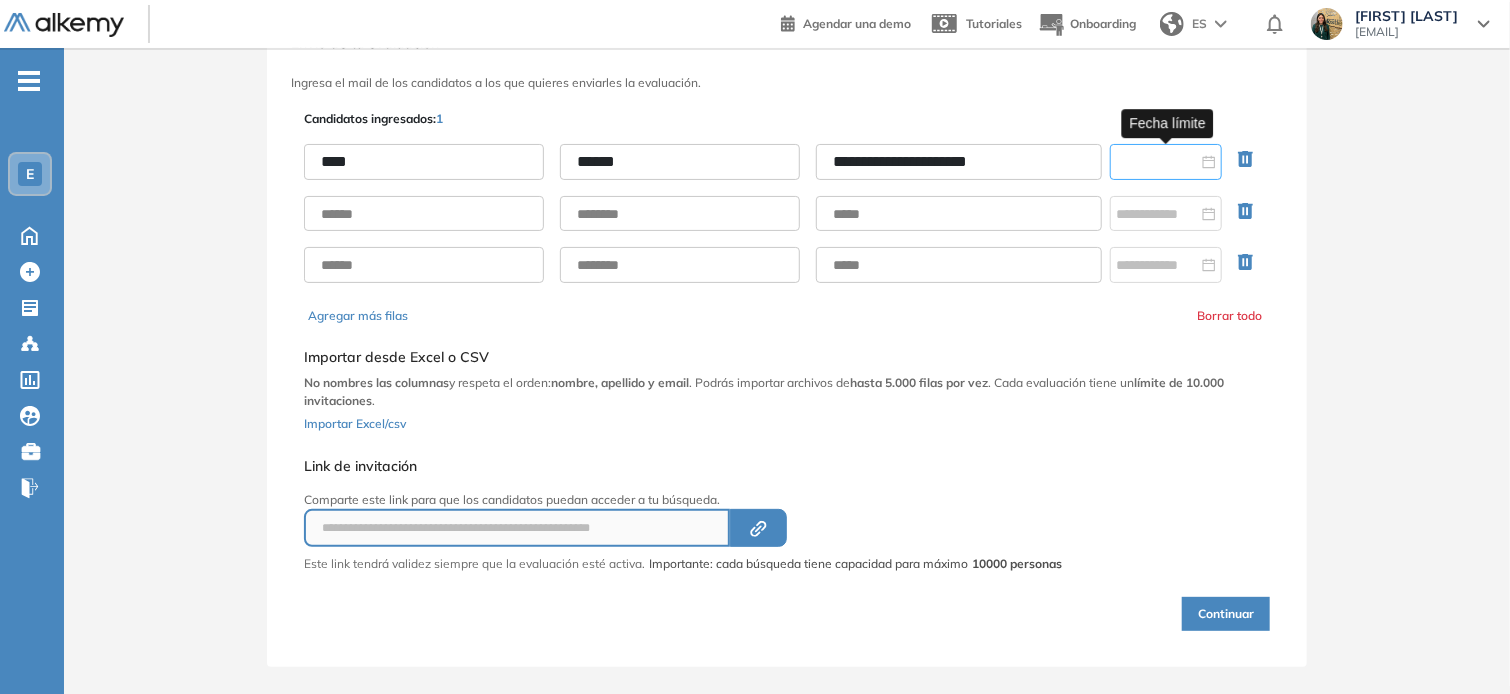 click at bounding box center (1157, 162) 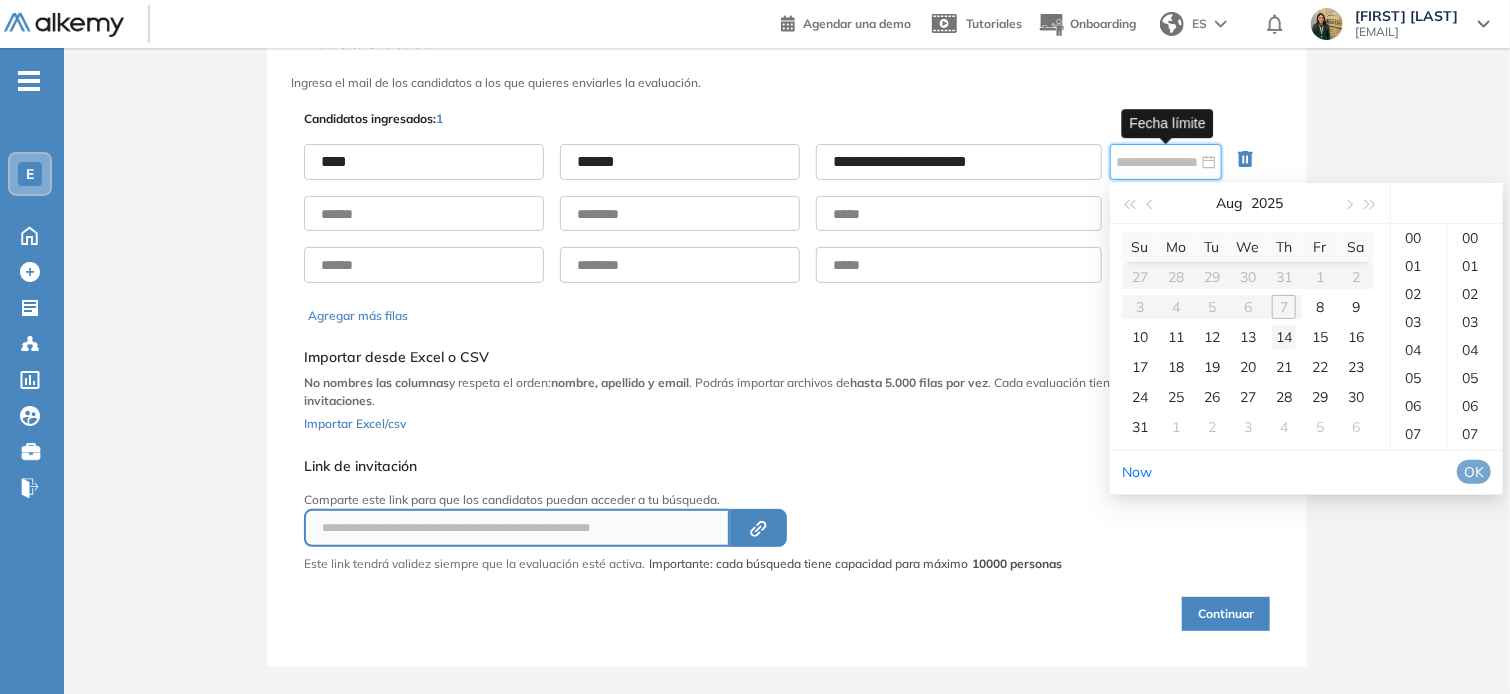 click on "14" at bounding box center (1284, 337) 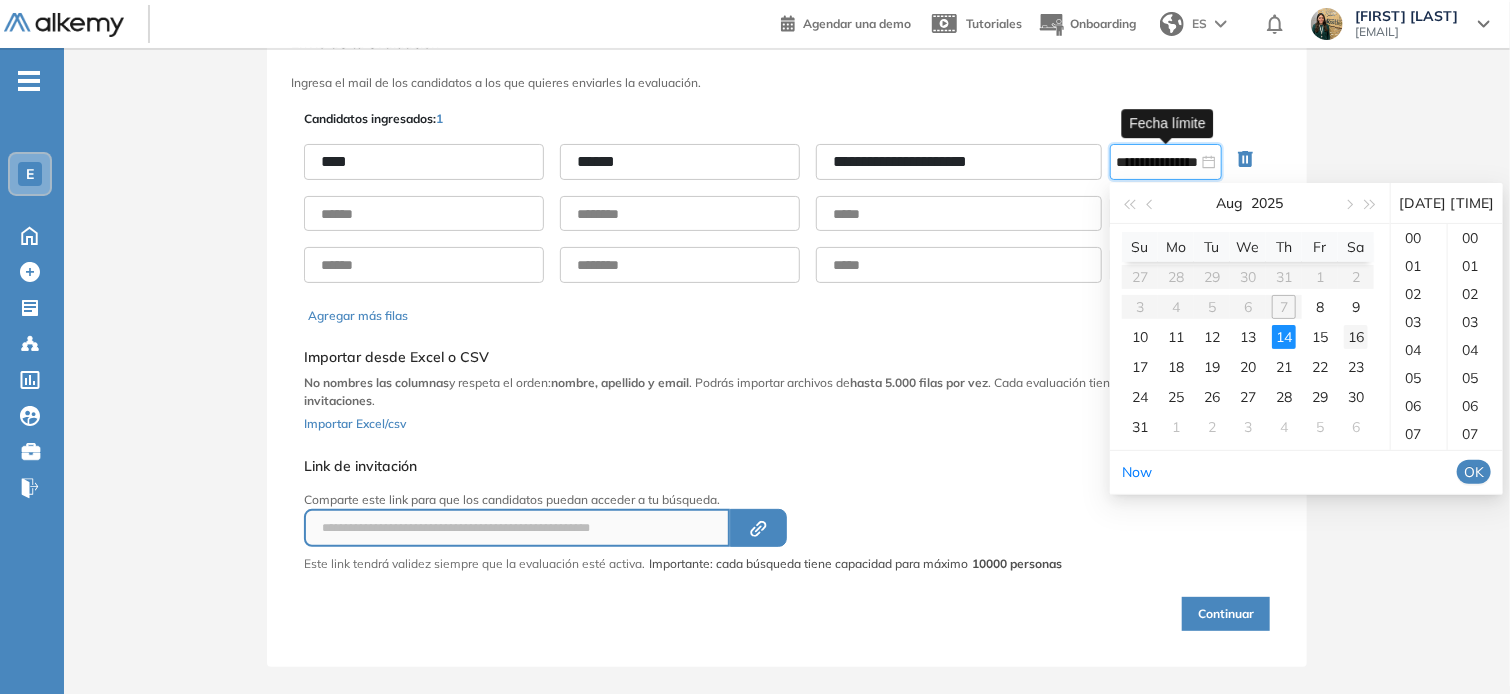 scroll, scrollTop: 252, scrollLeft: 0, axis: vertical 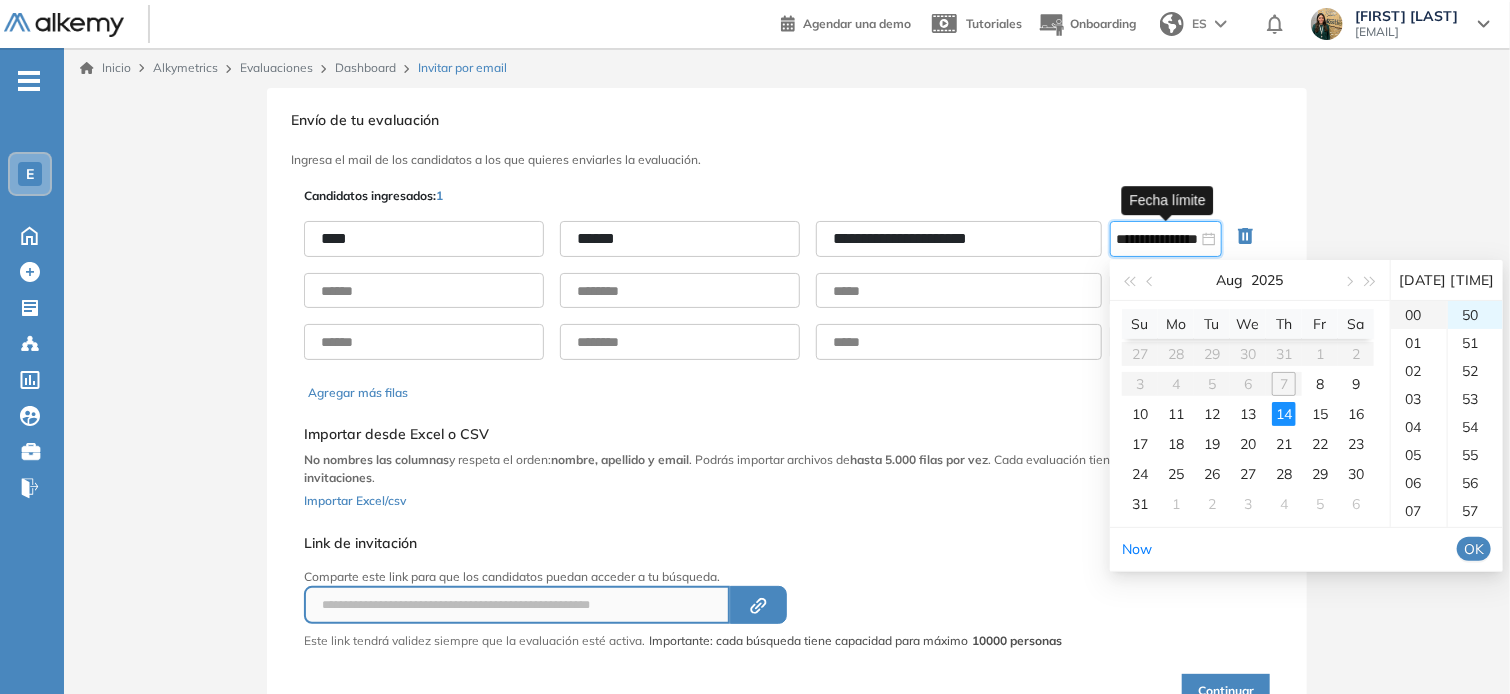 click on "00" at bounding box center (1419, 315) 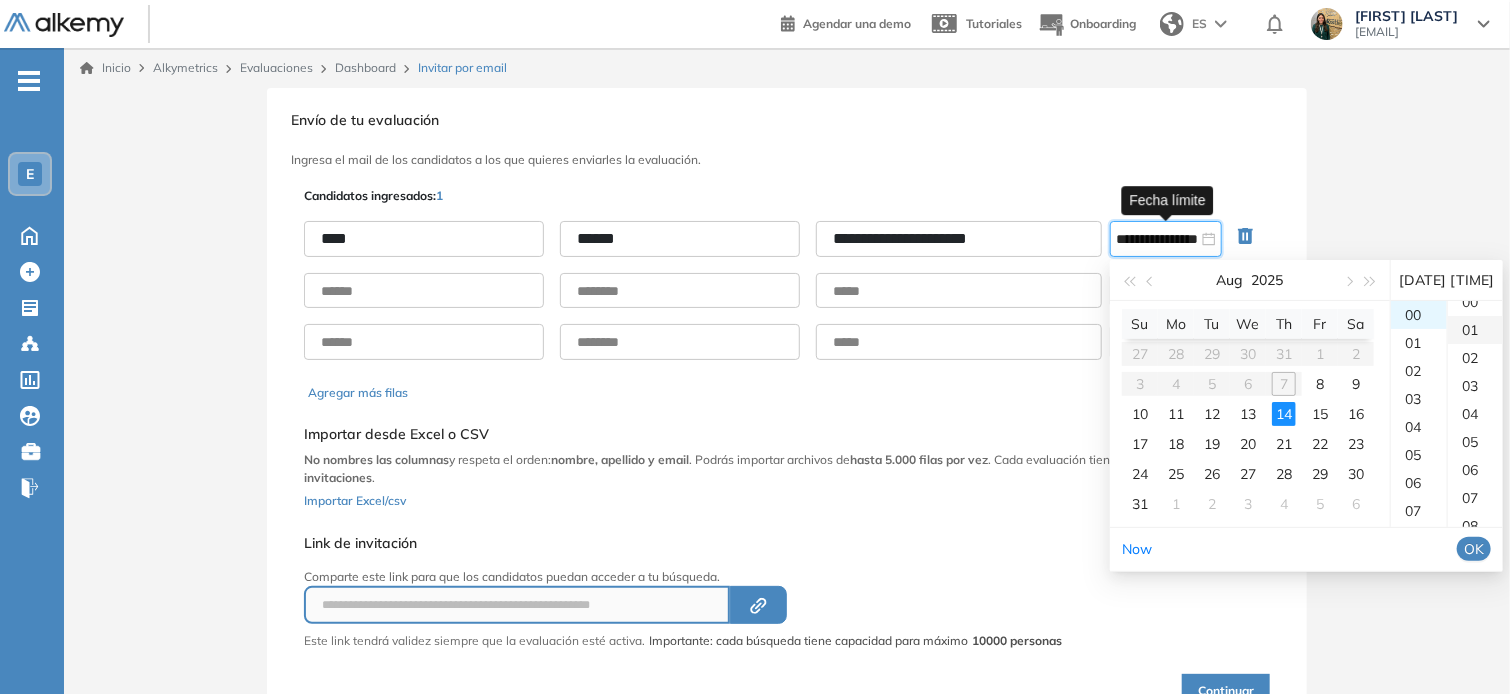 scroll, scrollTop: 0, scrollLeft: 0, axis: both 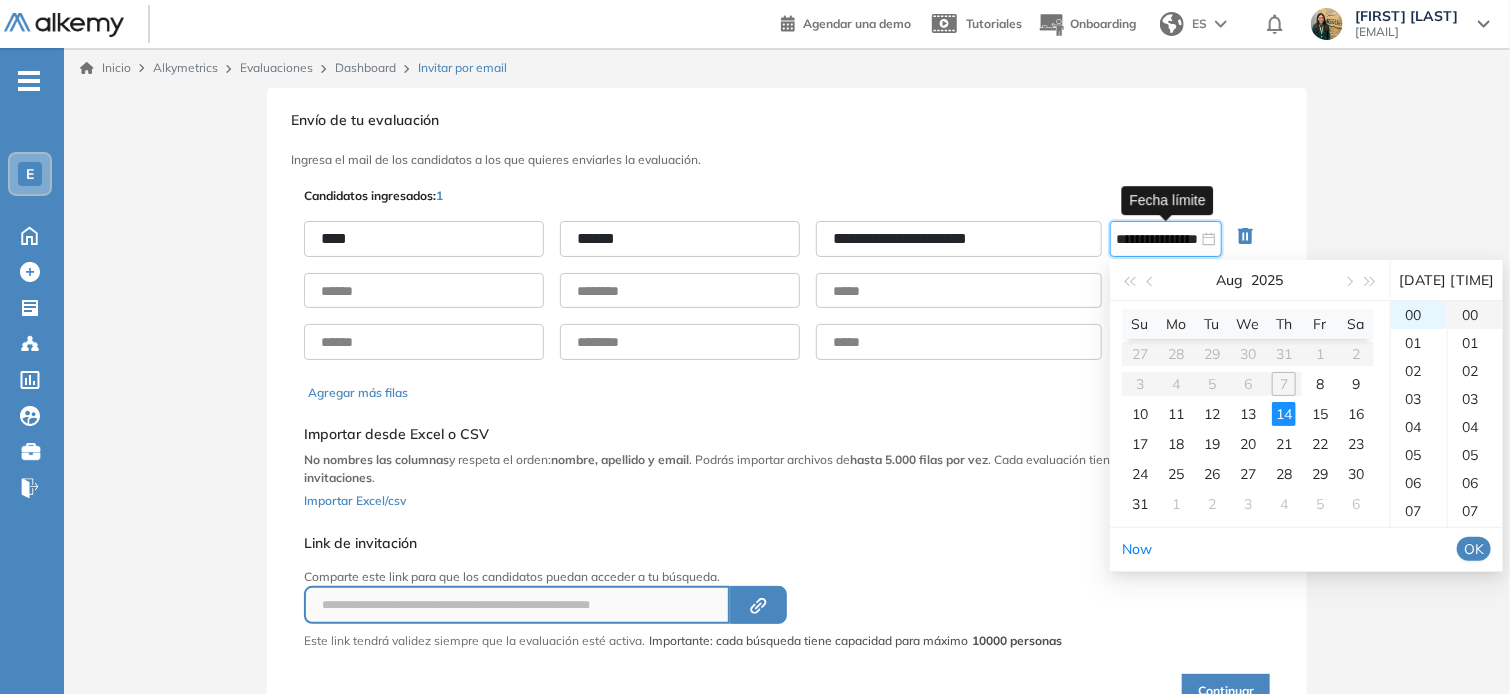 click on "00" at bounding box center (1475, 315) 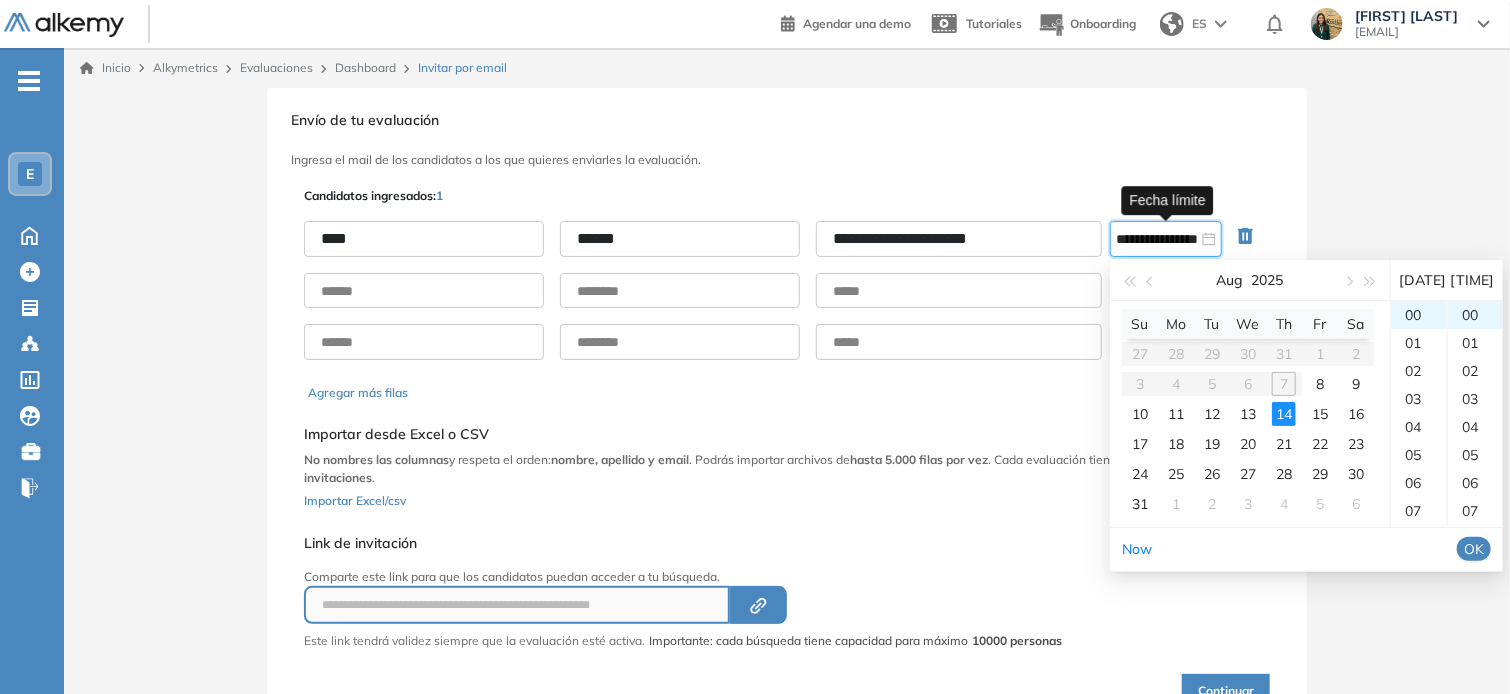 click on "OK" at bounding box center [1474, 549] 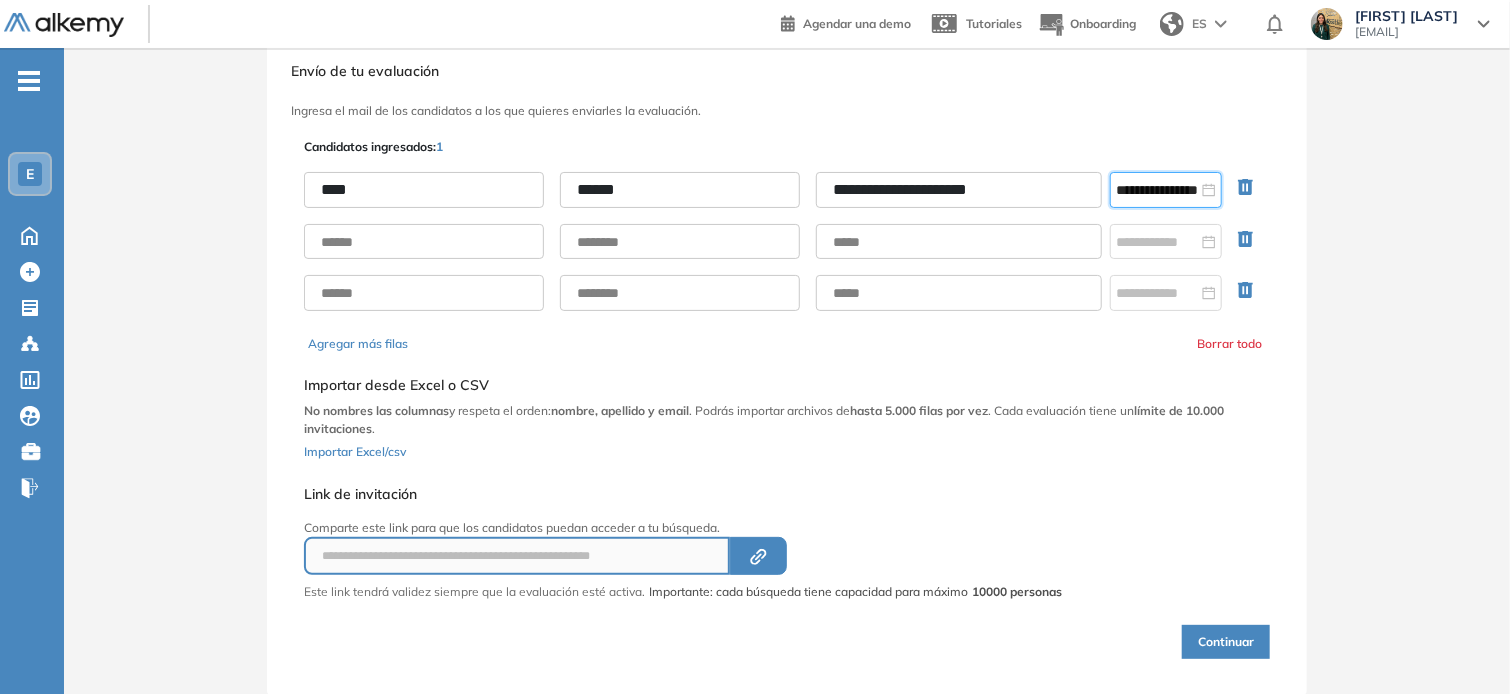 scroll, scrollTop: 95, scrollLeft: 0, axis: vertical 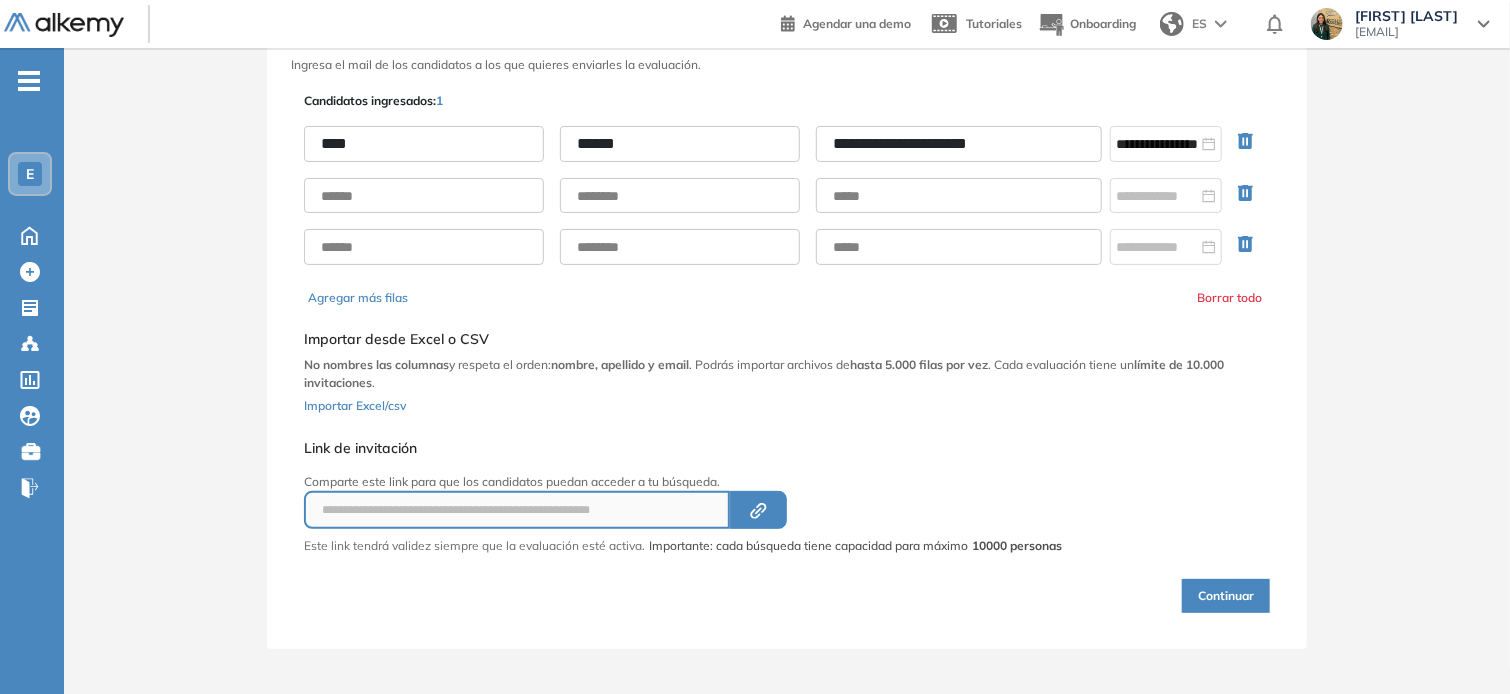 click on "Continuar" at bounding box center [1226, 596] 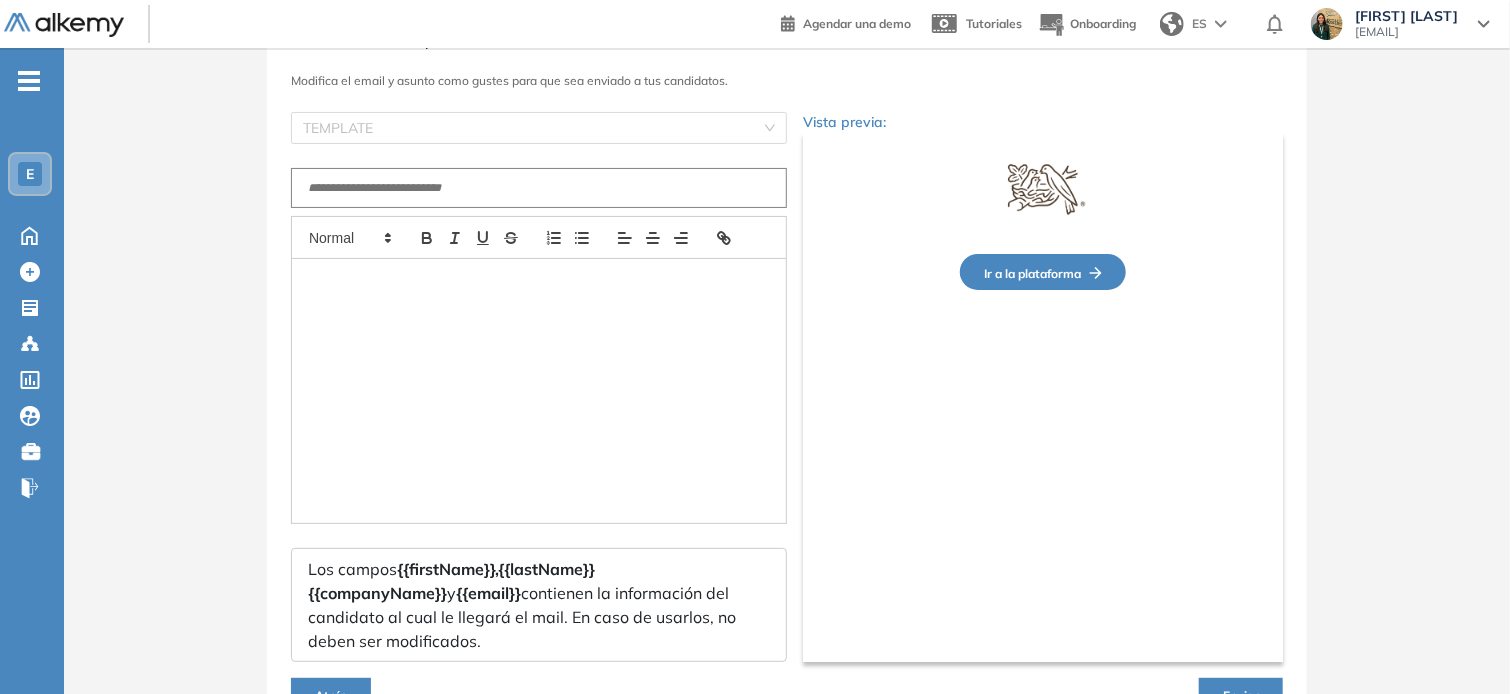 type on "**********" 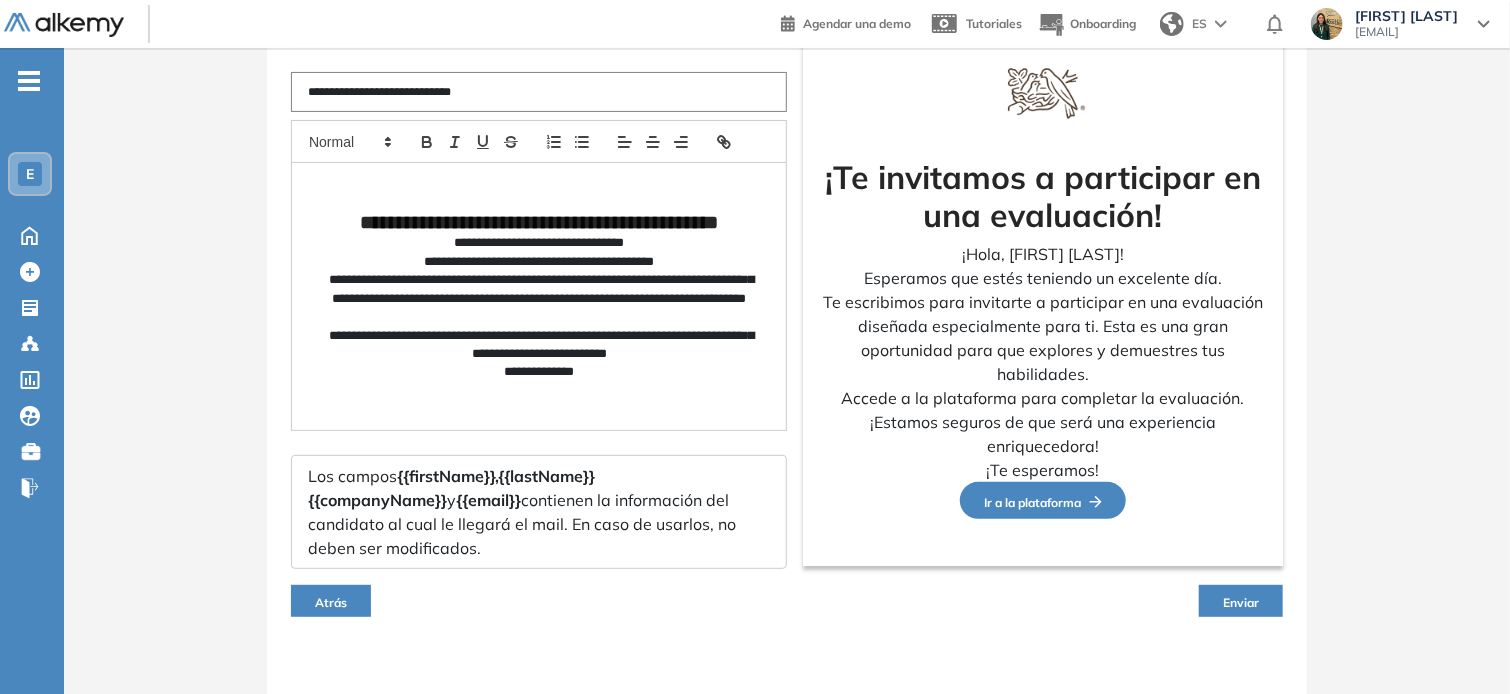 scroll, scrollTop: 207, scrollLeft: 0, axis: vertical 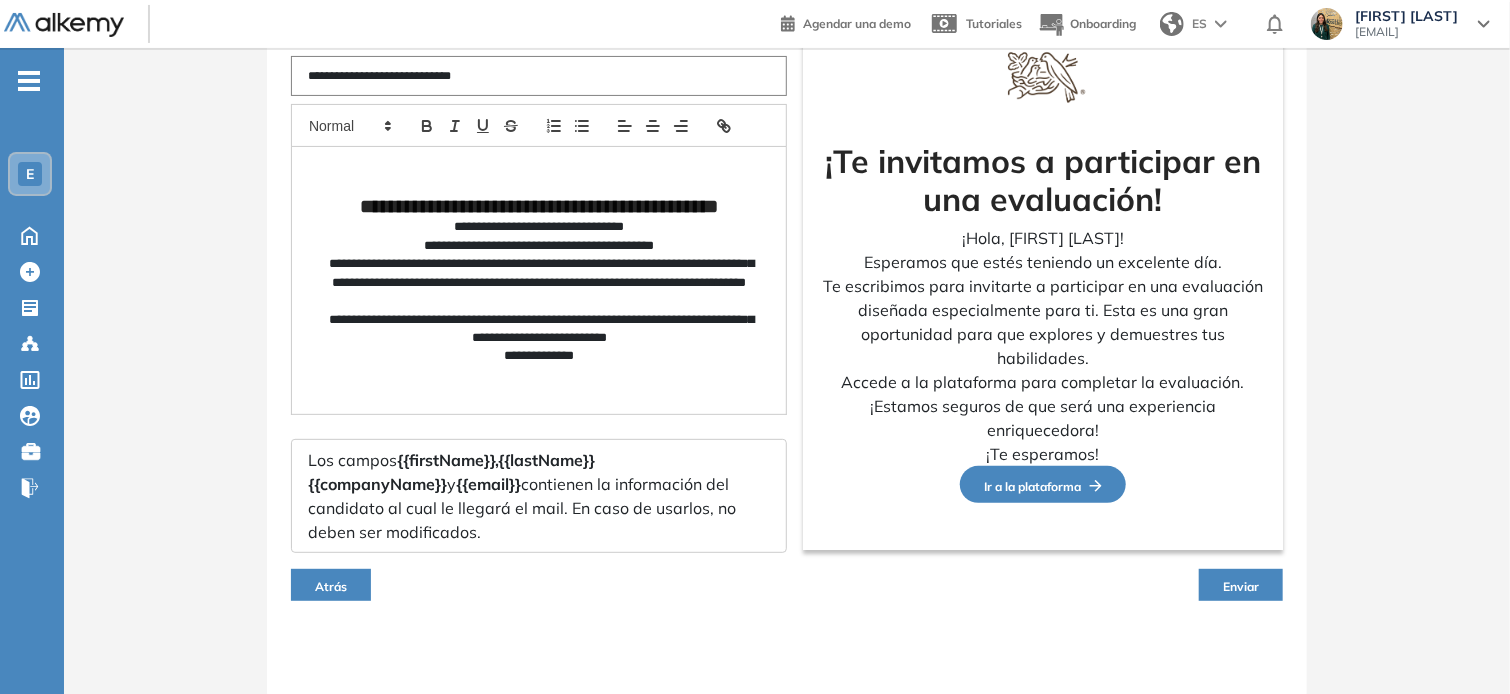 click on "Enviar" at bounding box center [1241, 585] 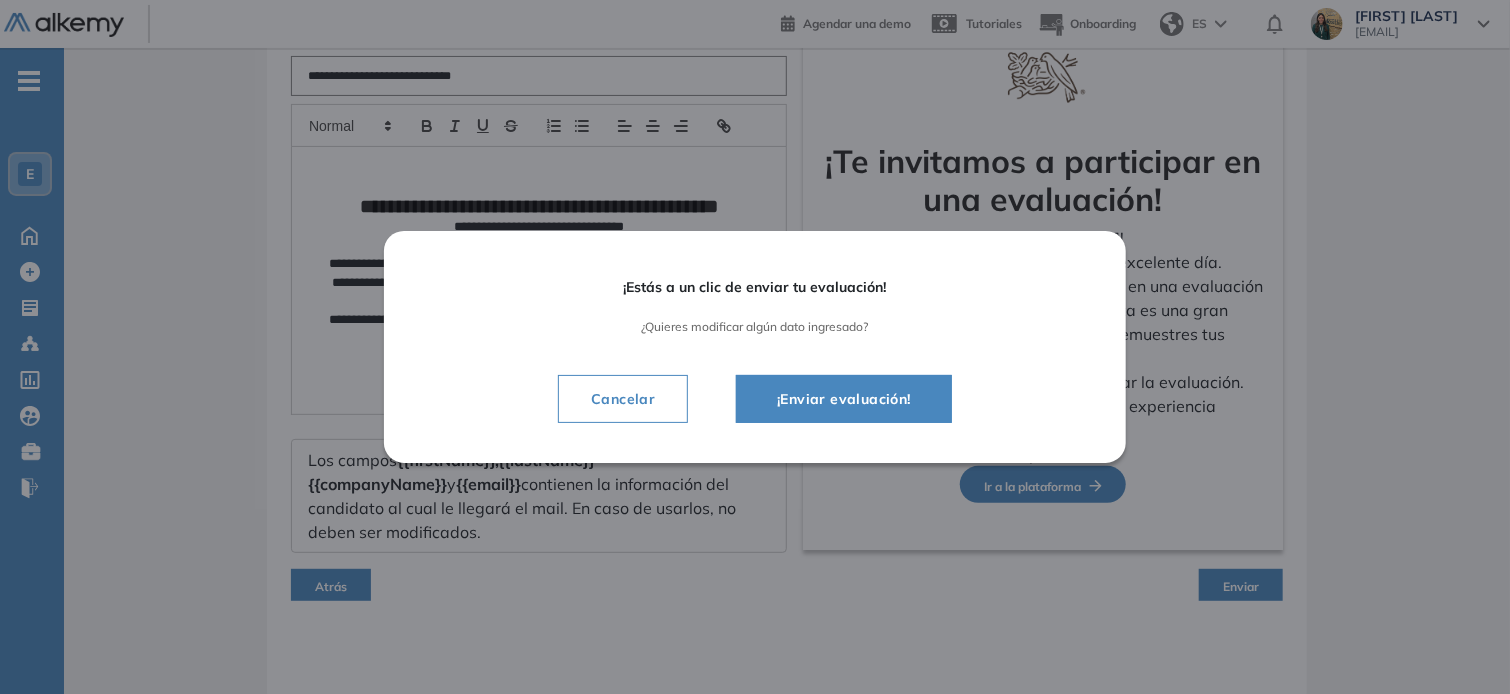 click on "¡Enviar evaluación!" at bounding box center [844, 399] 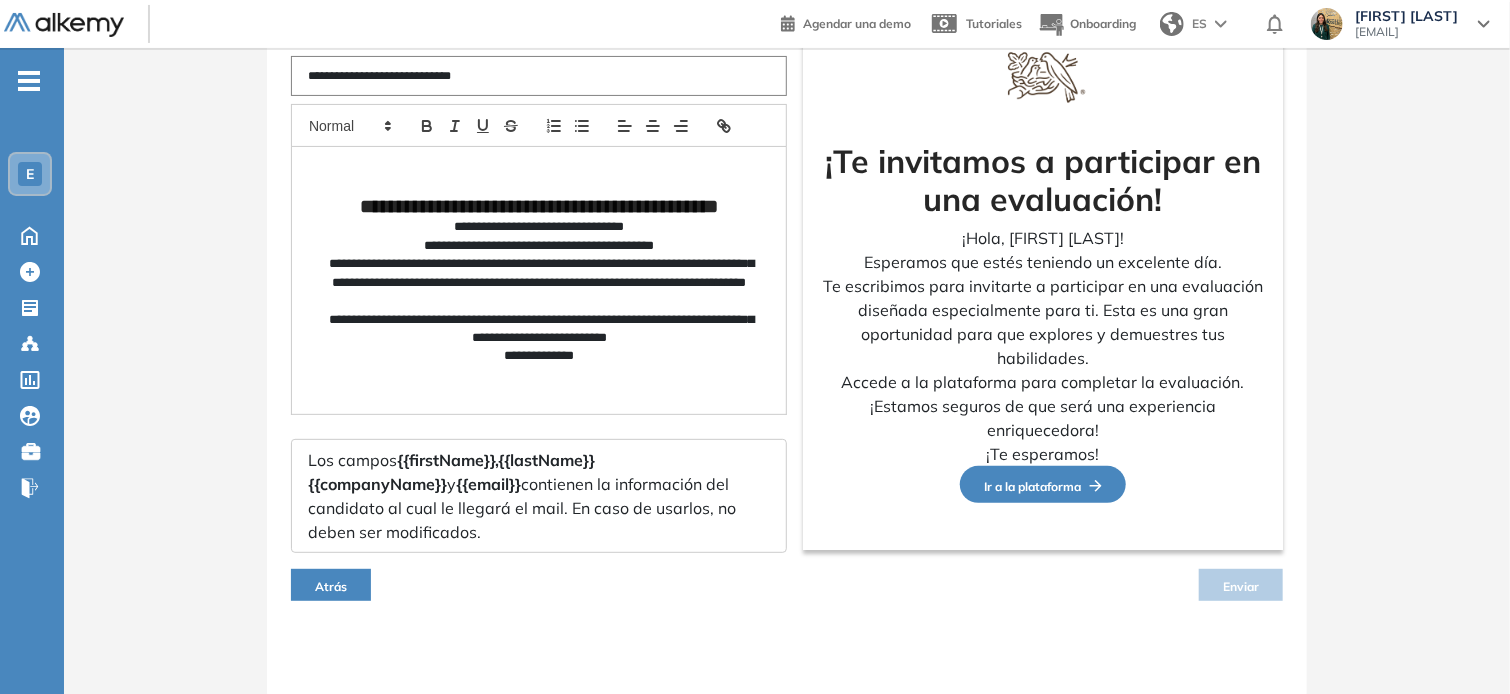 click on "**********" at bounding box center [539, 280] 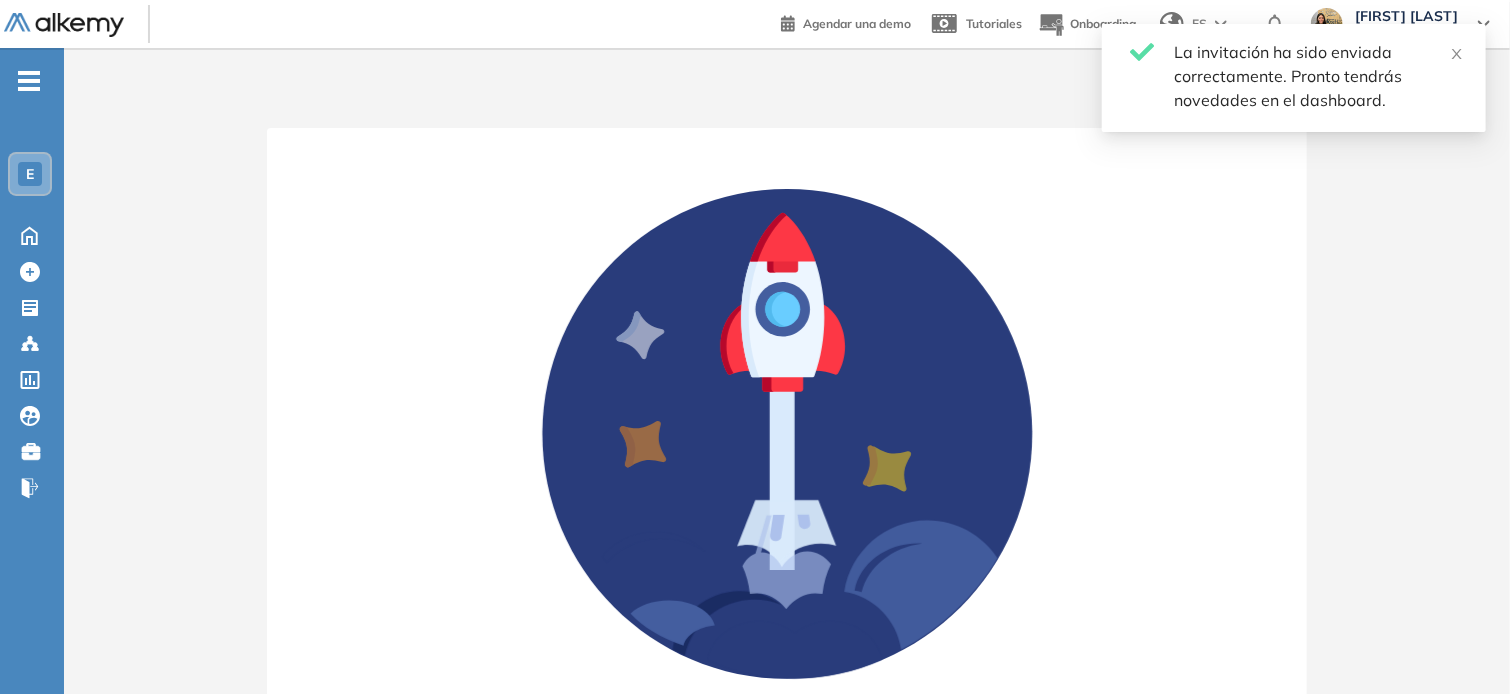 scroll, scrollTop: 188, scrollLeft: 0, axis: vertical 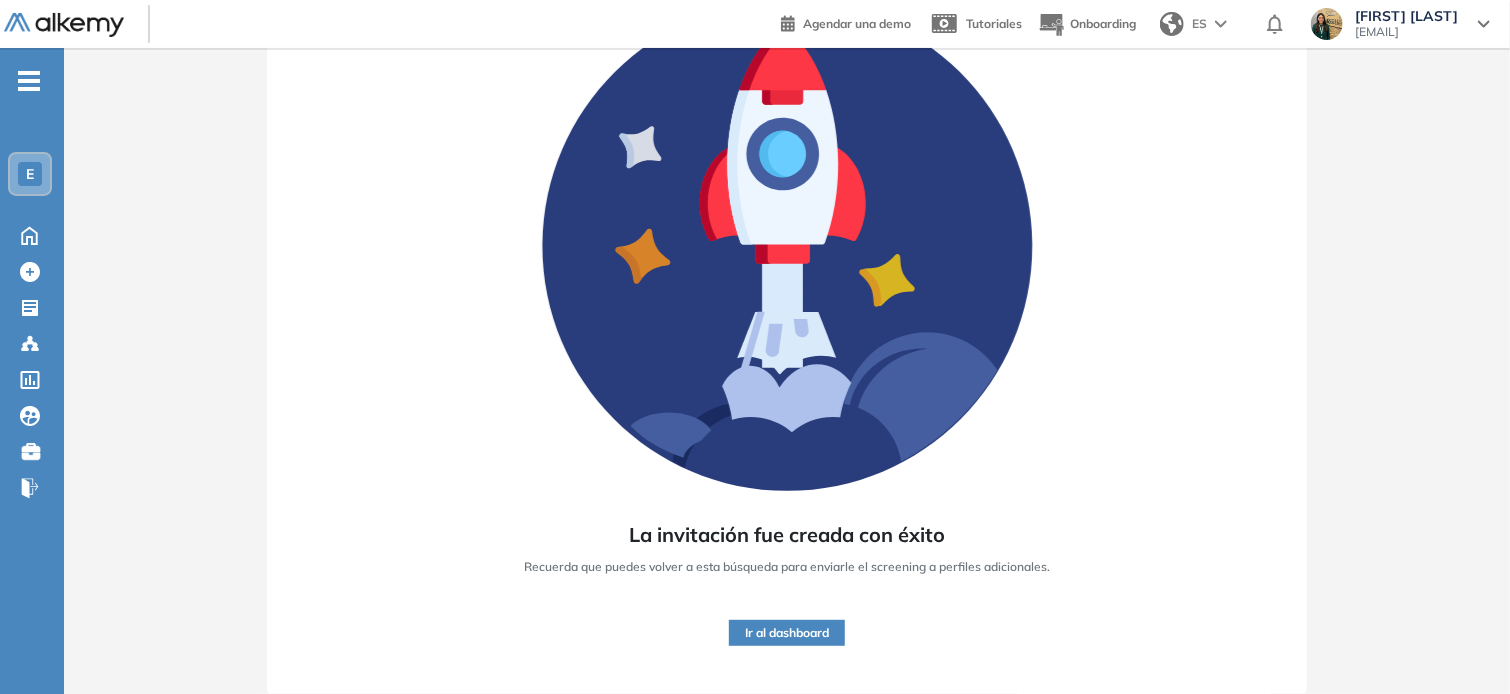 click on "Ir al dashboard" at bounding box center (787, 633) 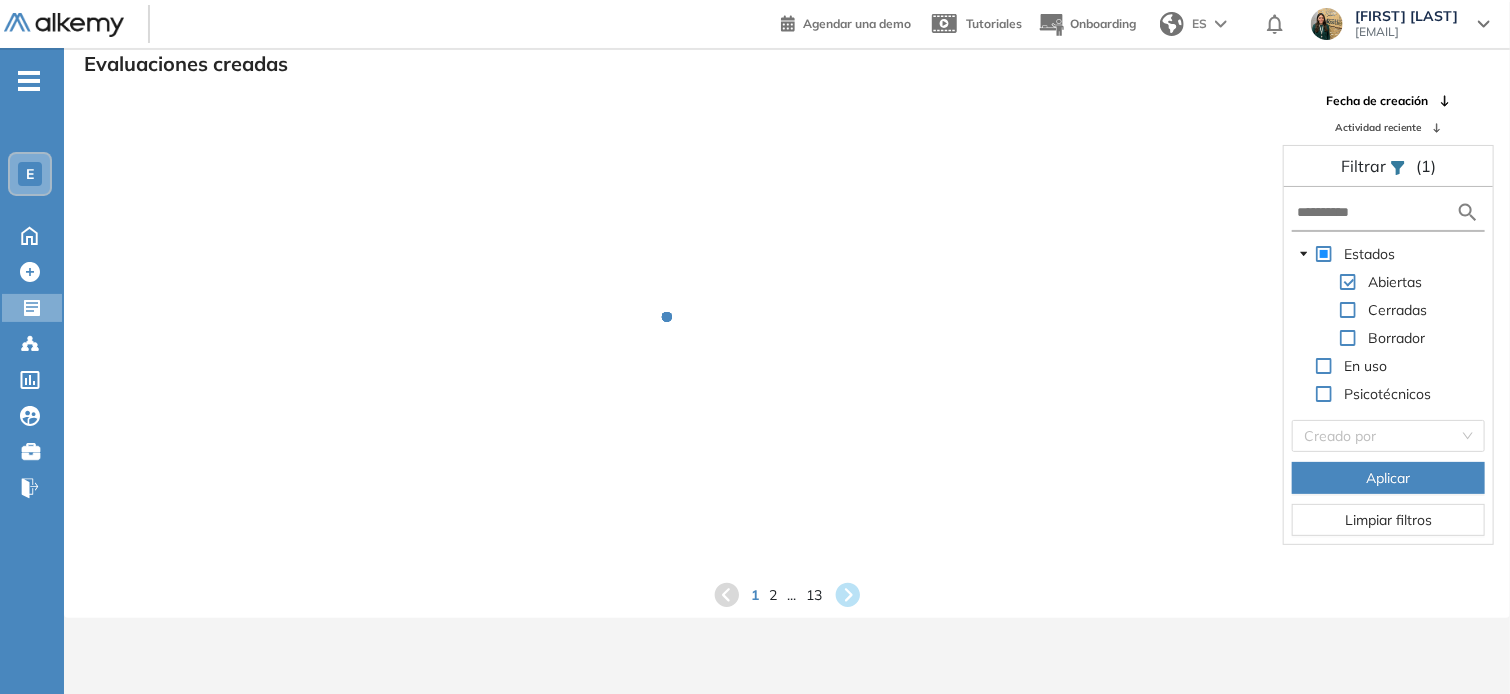 scroll, scrollTop: 48, scrollLeft: 0, axis: vertical 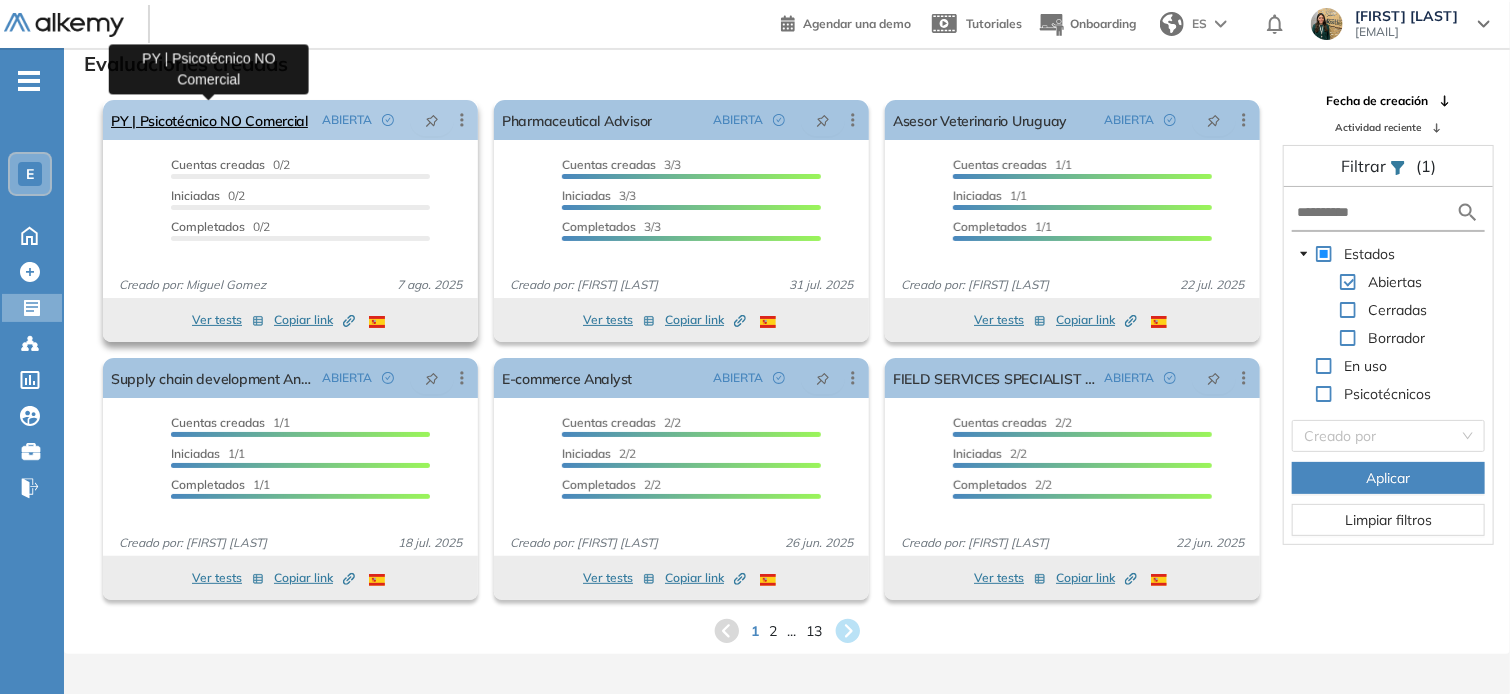 click on "PY | Psicotécnico NO Comercial" at bounding box center (209, 120) 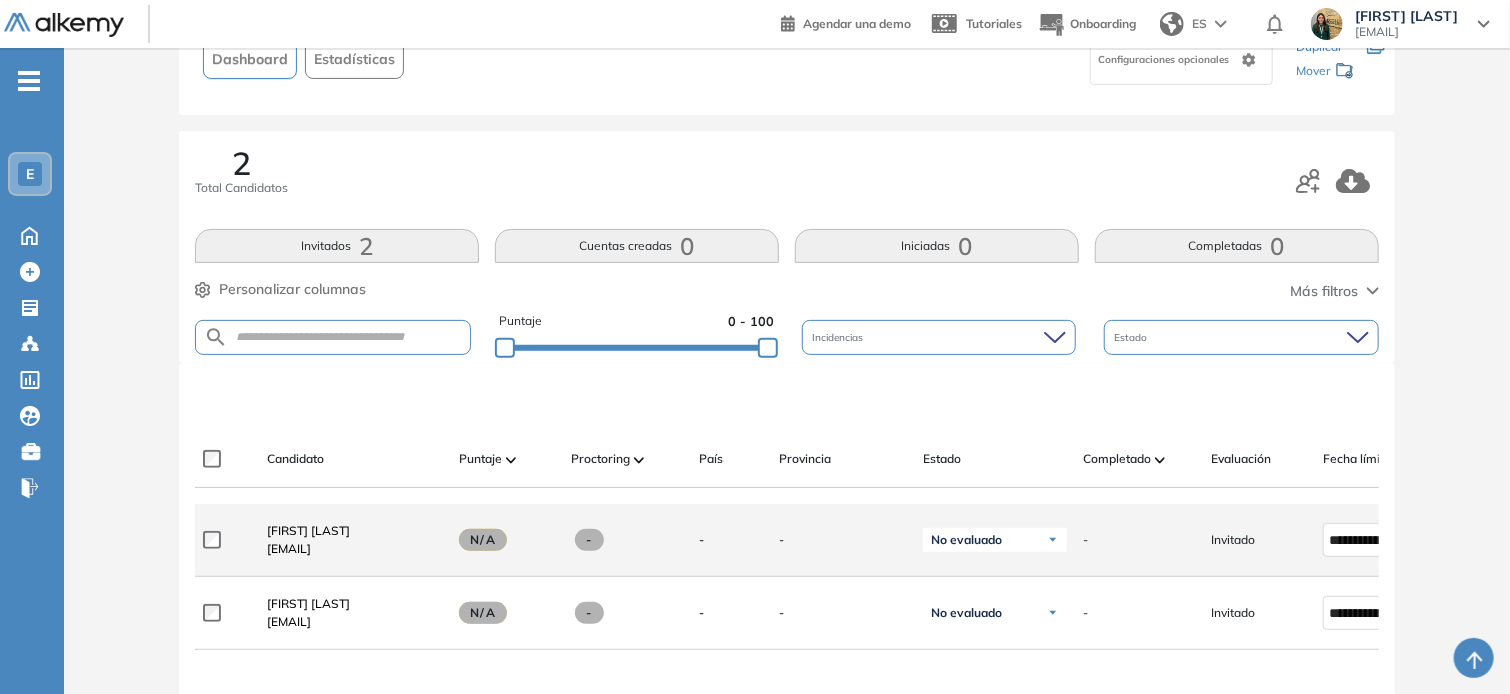 scroll, scrollTop: 400, scrollLeft: 0, axis: vertical 